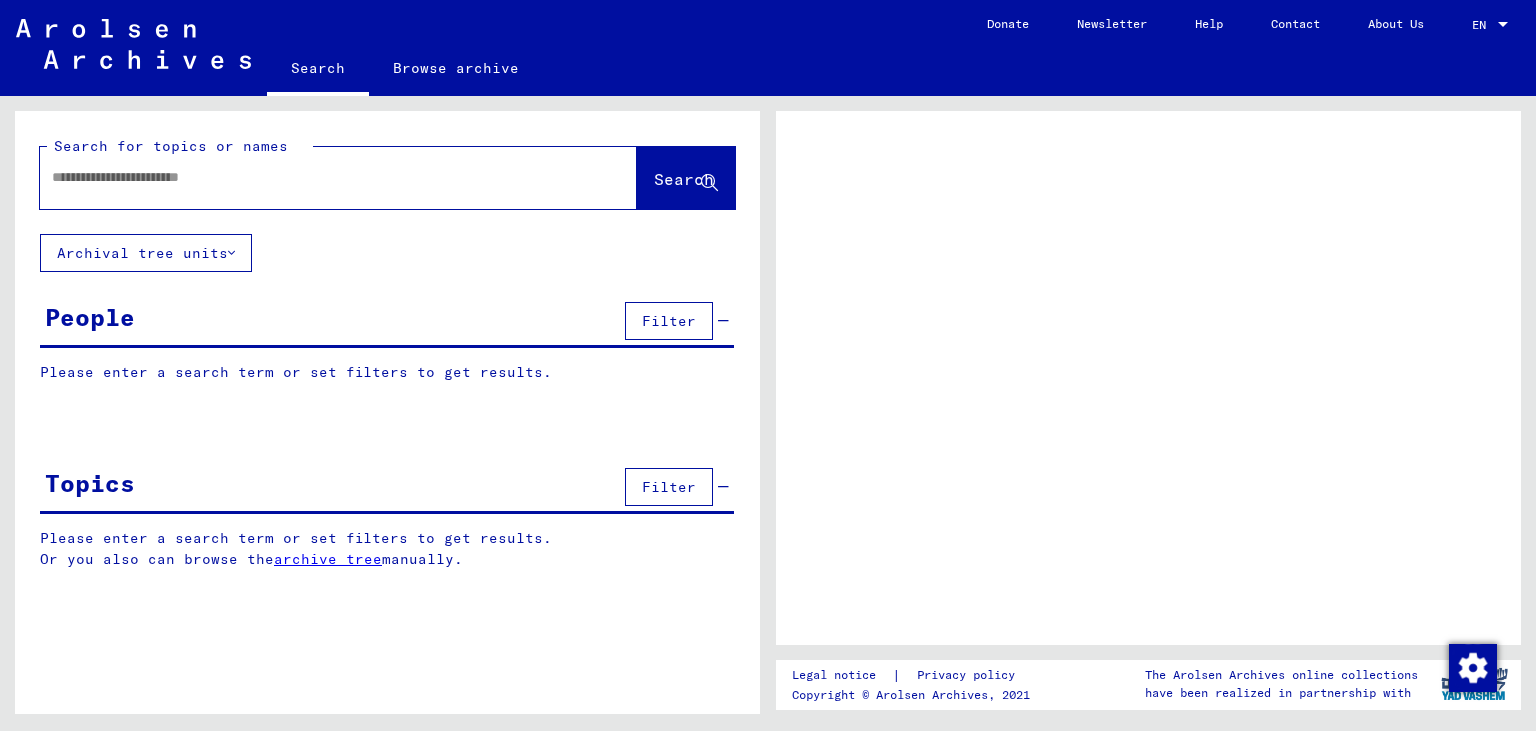 scroll, scrollTop: 0, scrollLeft: 0, axis: both 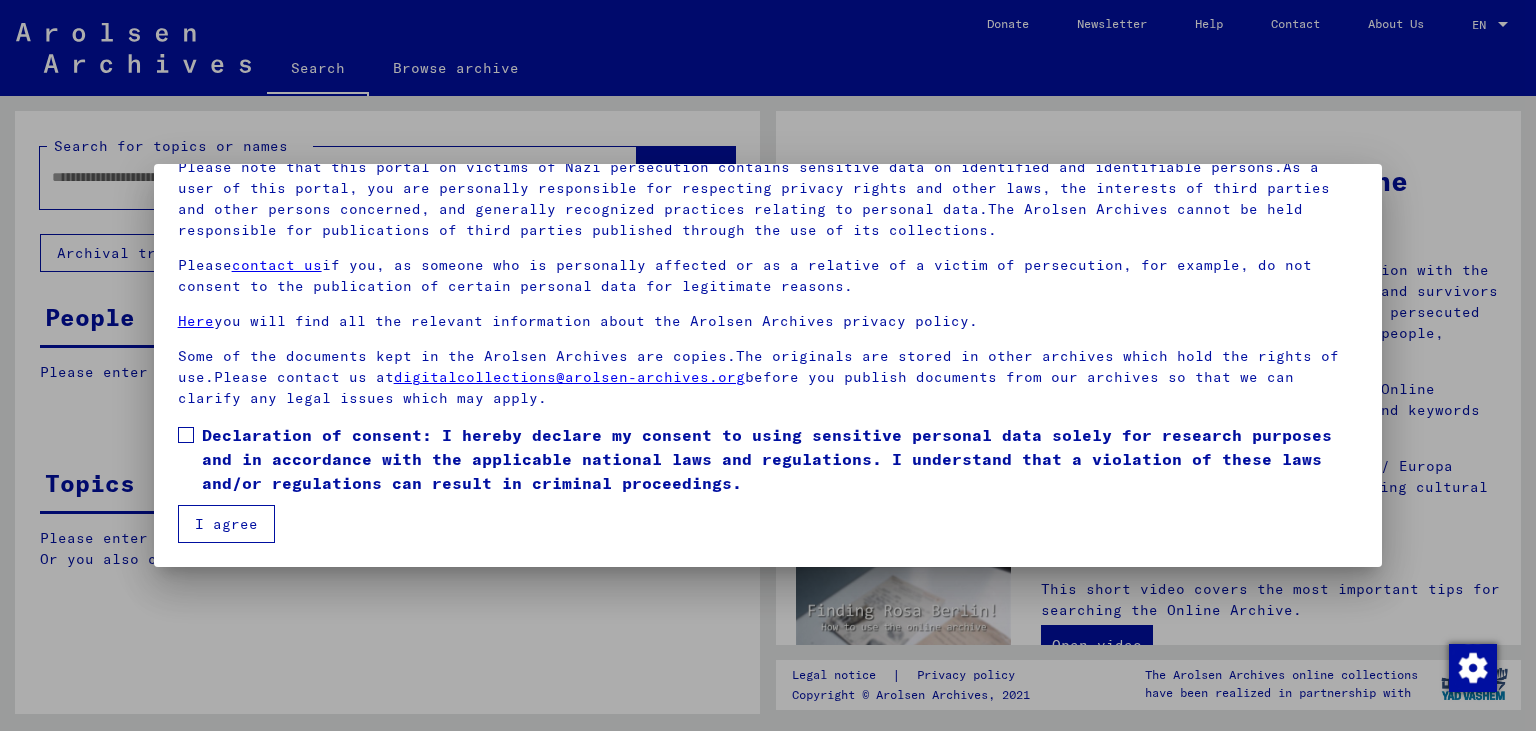 click on "Our  terms of use  were established by the international commission, which is the highest governing body of the Arolsen Archives, and do not correspond to German or other national archive law. Please note that this portal on victims of Nazi persecution contains sensitive data on identified and identifiable persons.As a user of this portal, you are personally responsible for respecting privacy rights and other laws, the interests of third parties and other persons concerned, and generally recognized practices relating to personal data.The Arolsen Archives cannot be held responsible for publications of third parties published through the use of its collections. Please  contact us  if you, as someone who is personally affected or as a relative of a victim of persecution, for example, do not consent to the publication of certain personal data for legitimate reasons. Here  you will find all the relevant information about the Arolsen Archives privacy policy. digitalcollections@arolsen-archives.org   I agree" at bounding box center [768, 315] 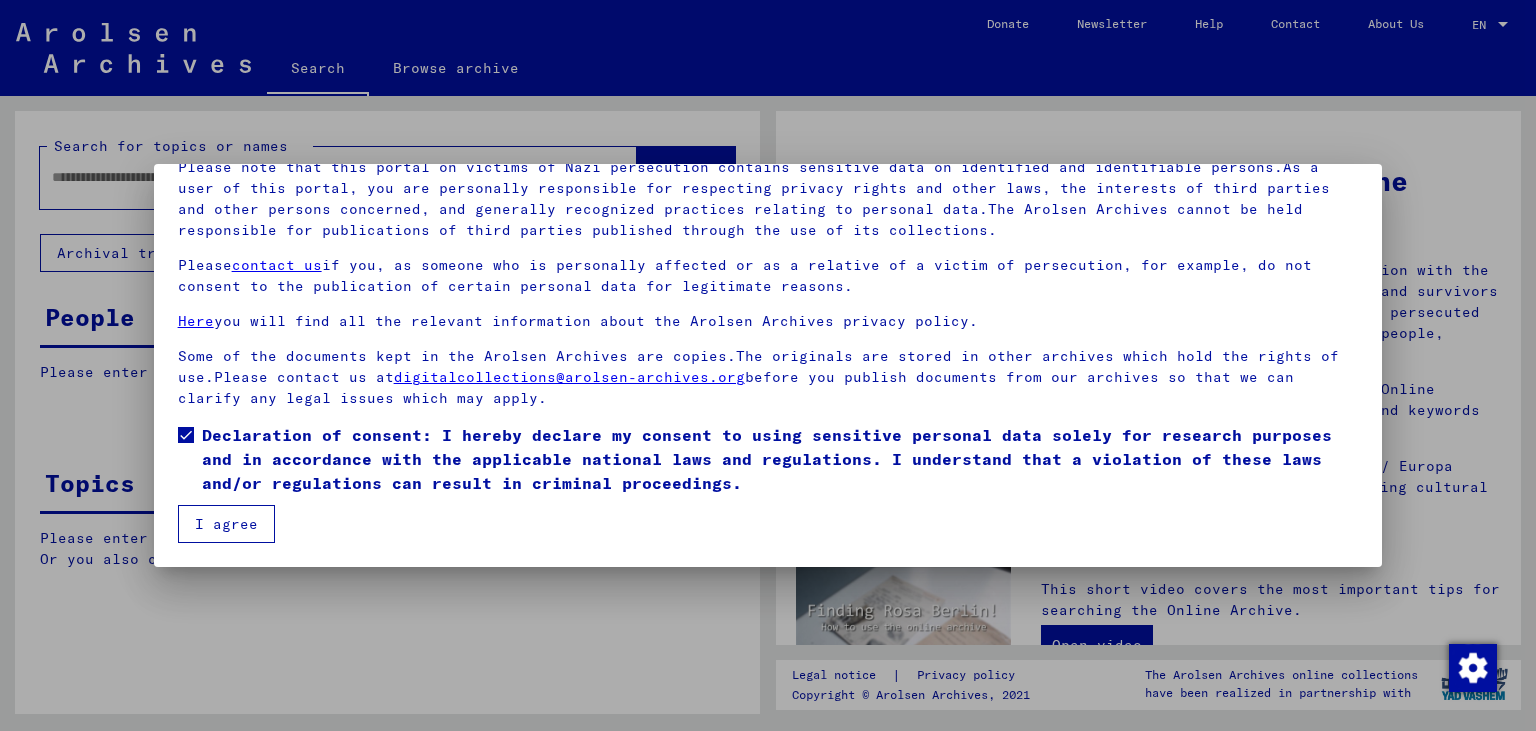click on "Declaration of consent: I hereby declare my consent to using sensitive personal data solely for research purposes and in accordance with the applicable national laws and regulations. I understand that a violation of these laws and/or regulations can result in criminal proceedings." at bounding box center (768, 464) 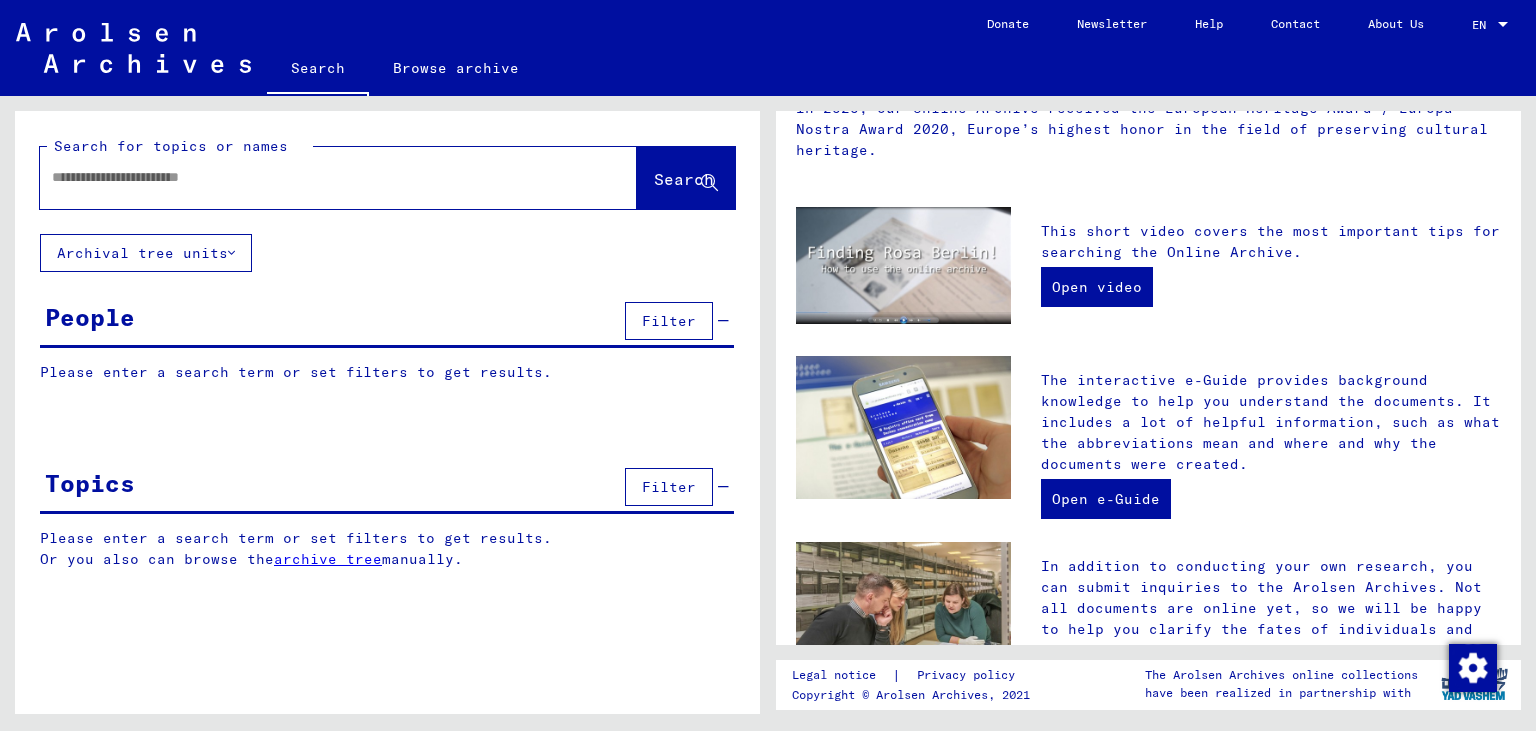 scroll, scrollTop: 220, scrollLeft: 0, axis: vertical 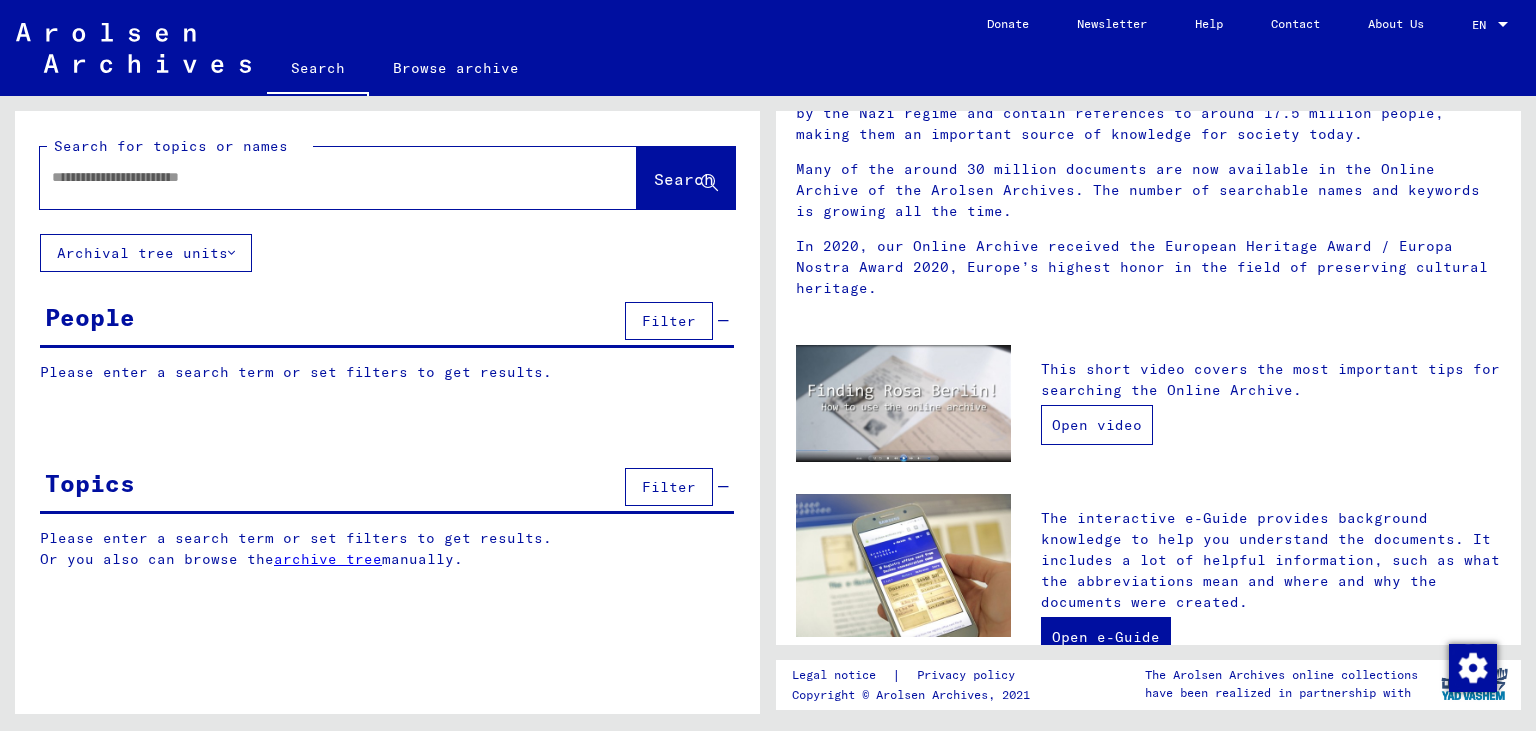 click on "Open video" at bounding box center [1097, 425] 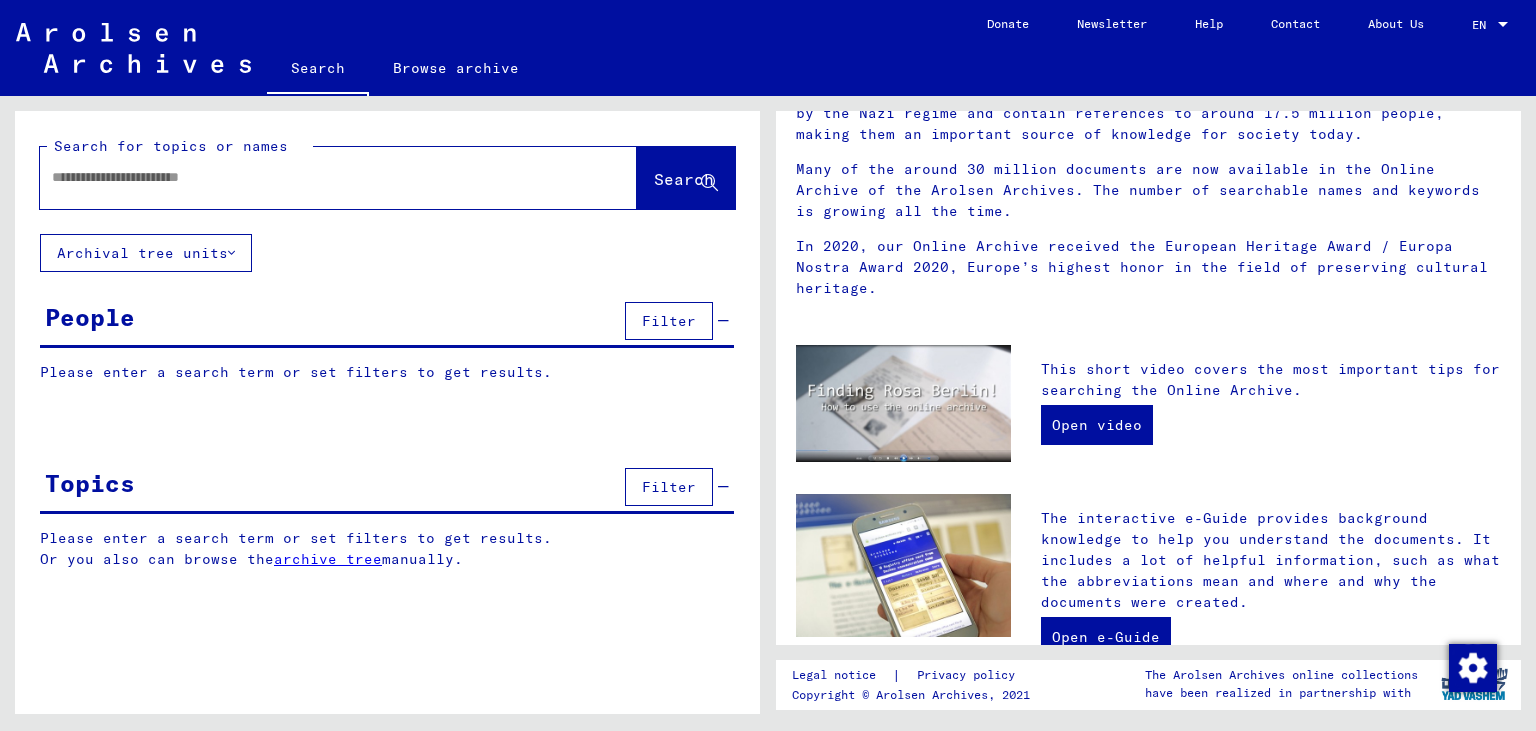 click 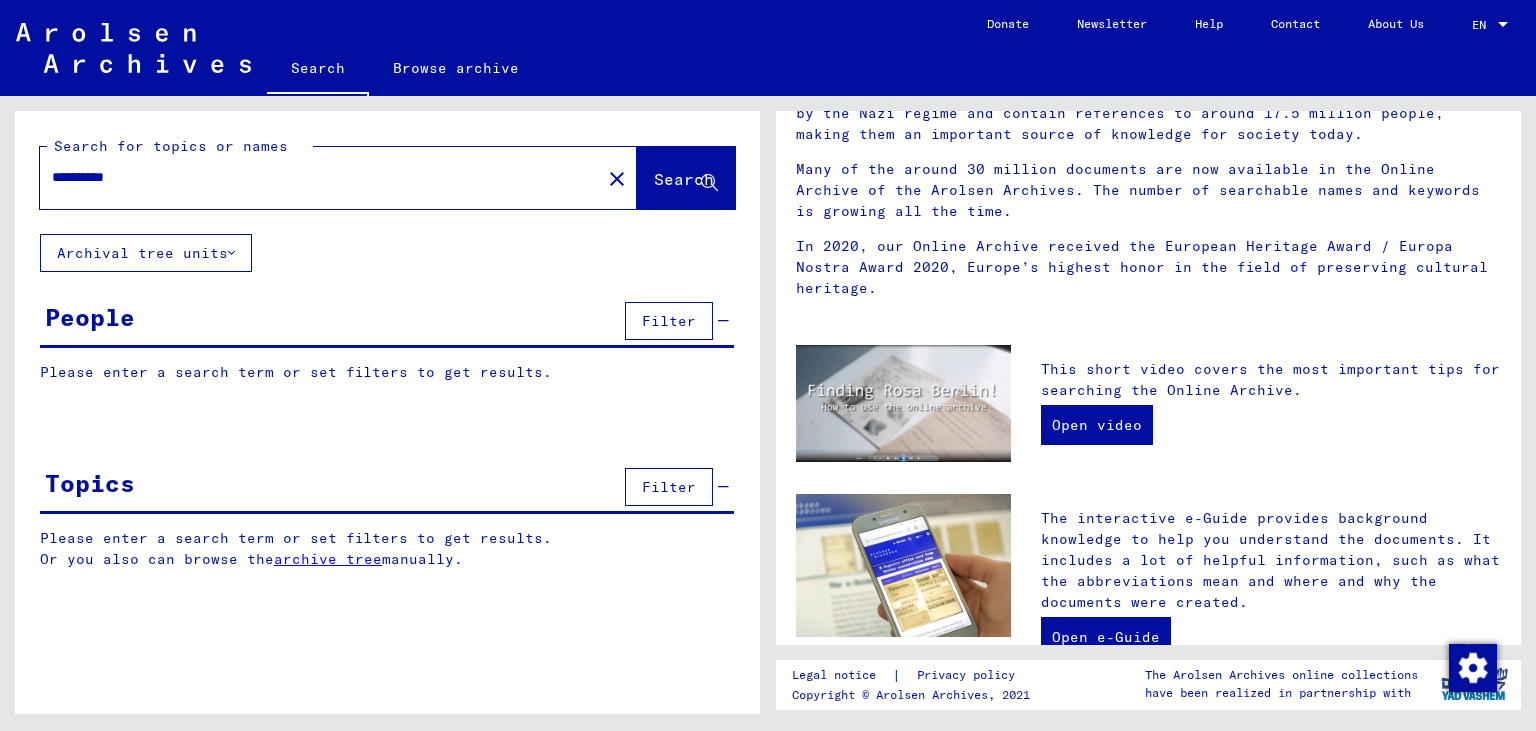 type on "**********" 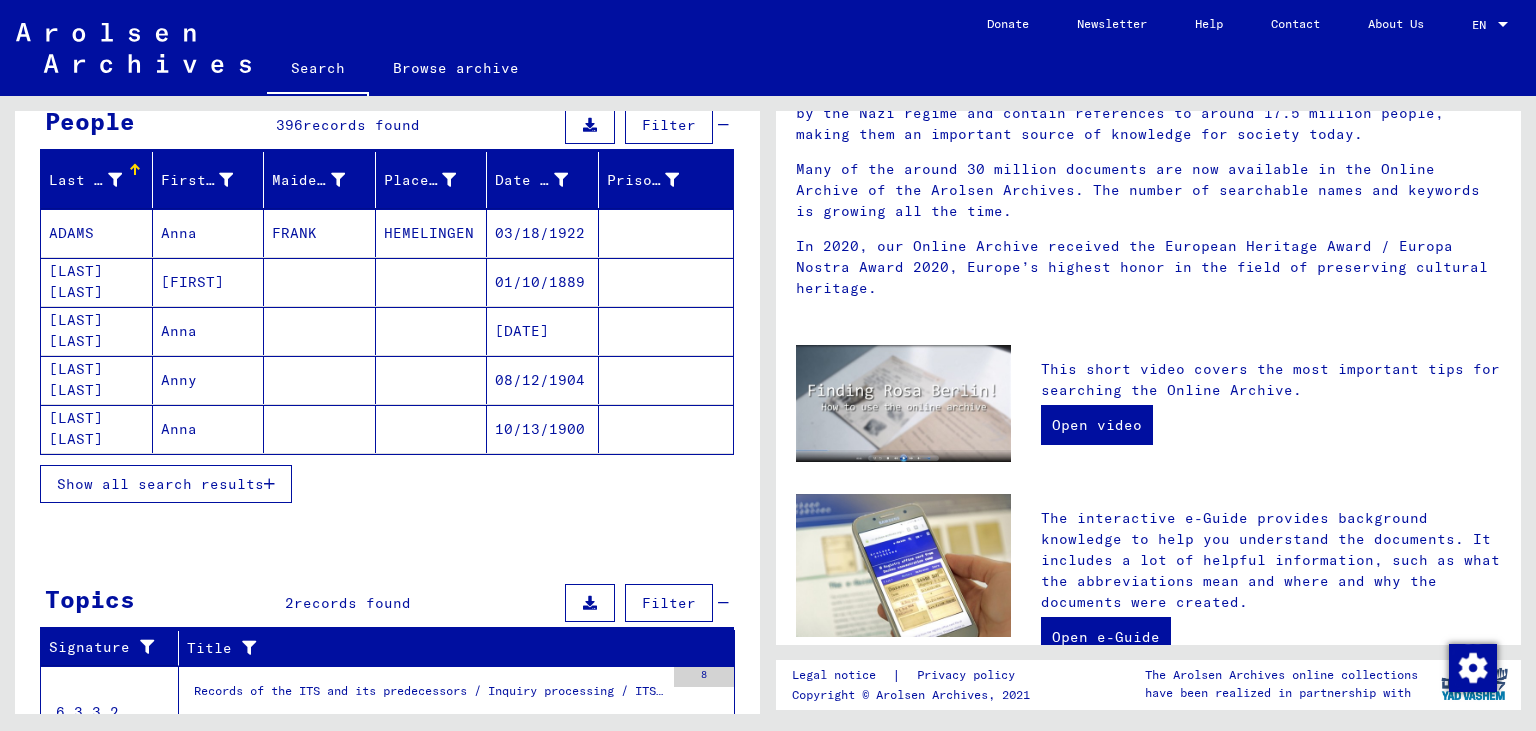 scroll, scrollTop: 308, scrollLeft: 0, axis: vertical 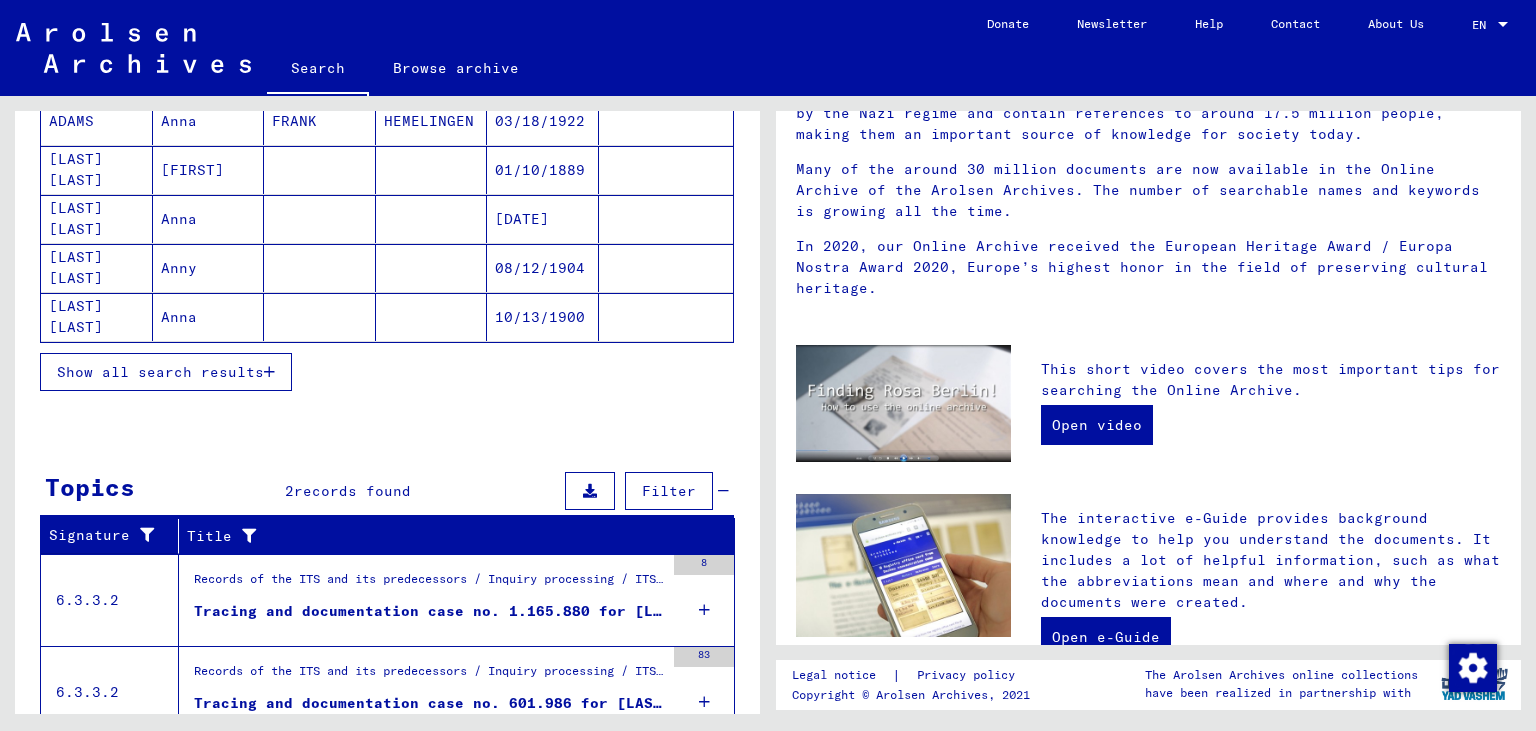 click on "BENNER FRANK" at bounding box center [97, 268] 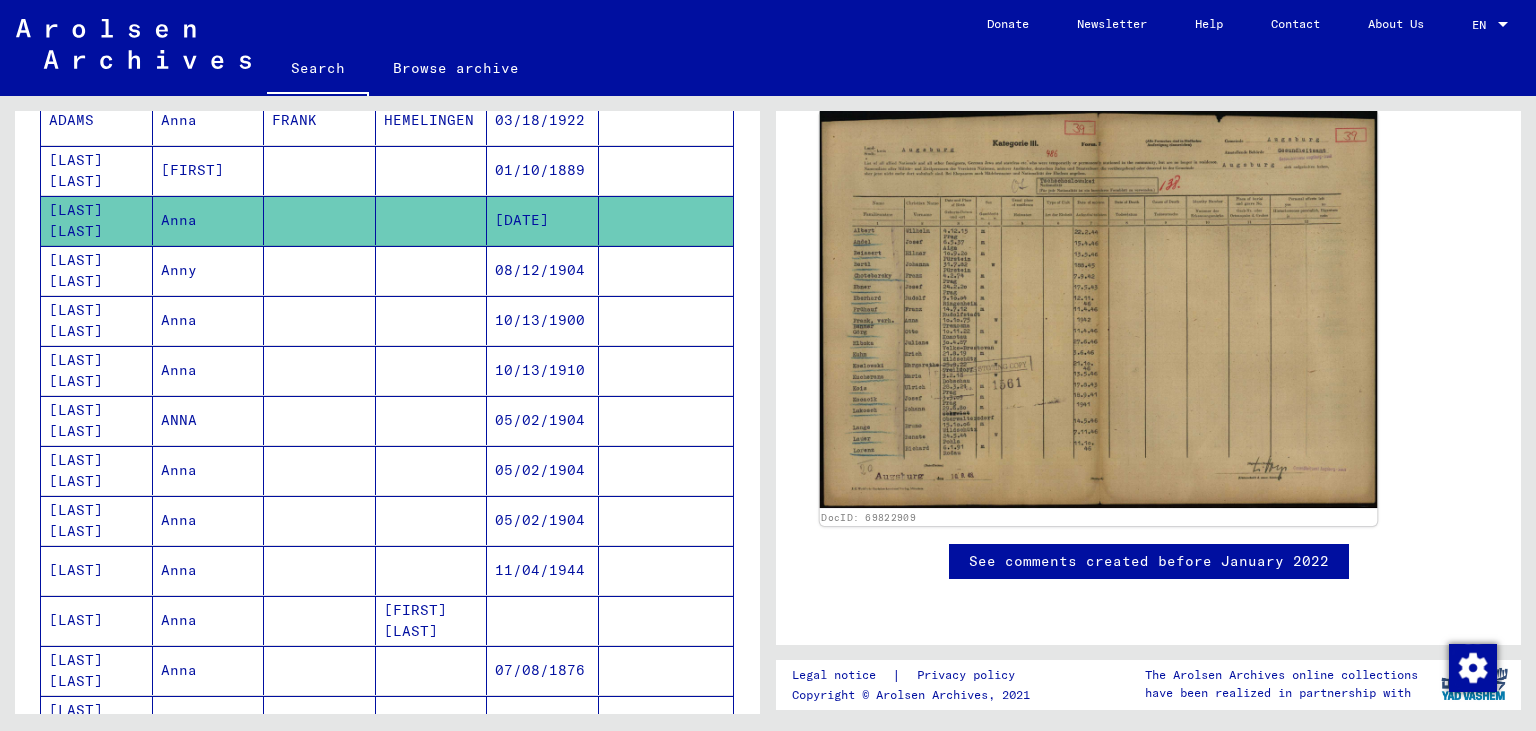 scroll, scrollTop: 241, scrollLeft: 0, axis: vertical 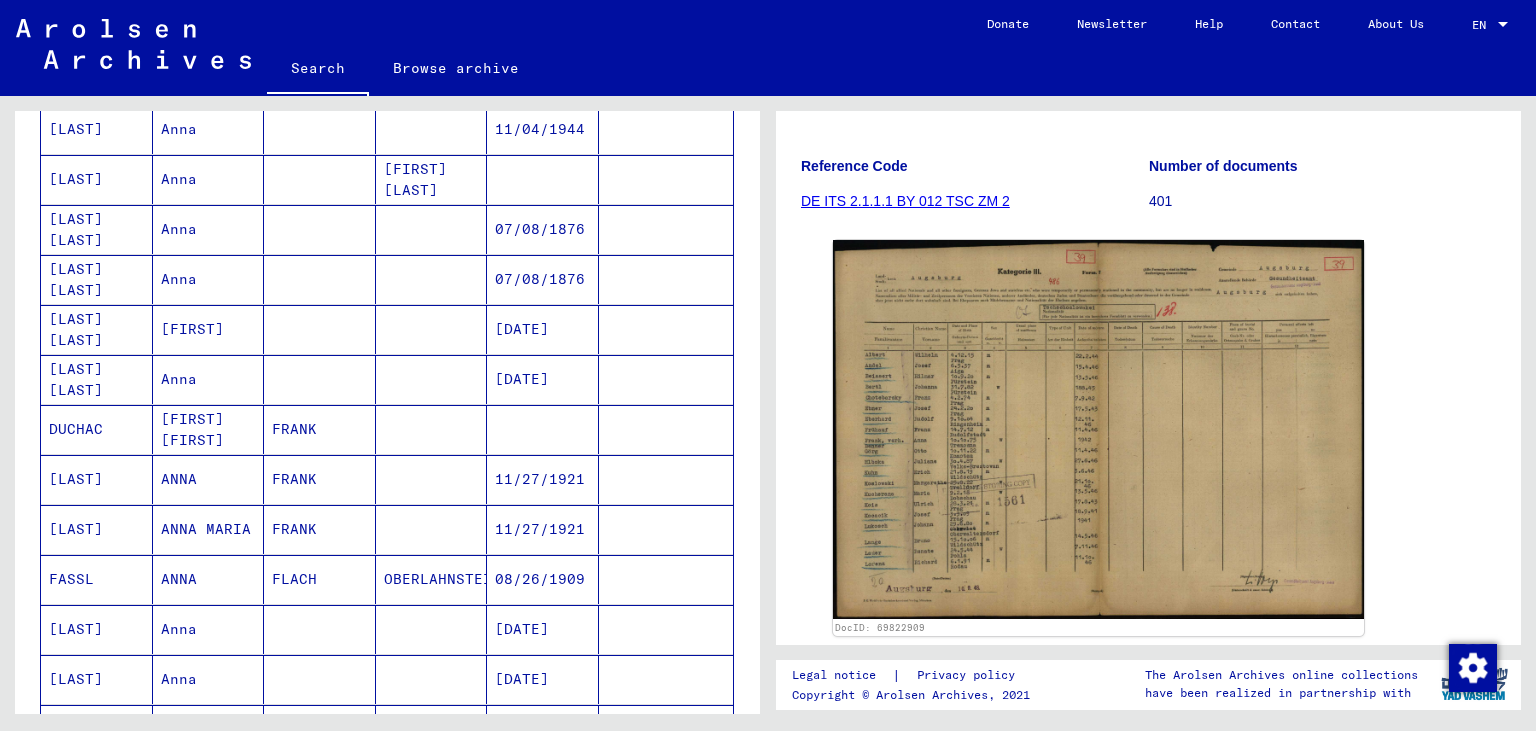click on "EBLI" at bounding box center [97, 529] 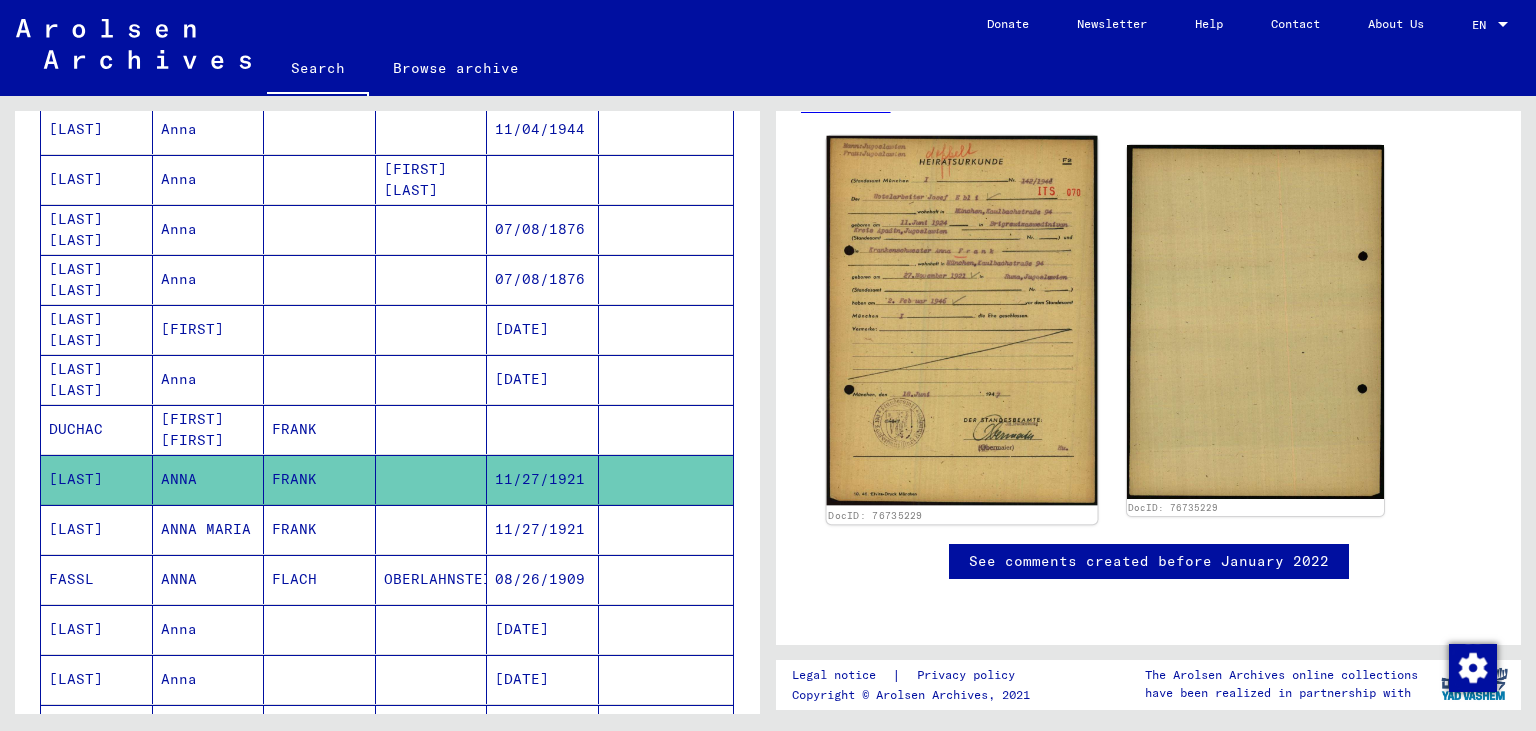 scroll, scrollTop: 956, scrollLeft: 0, axis: vertical 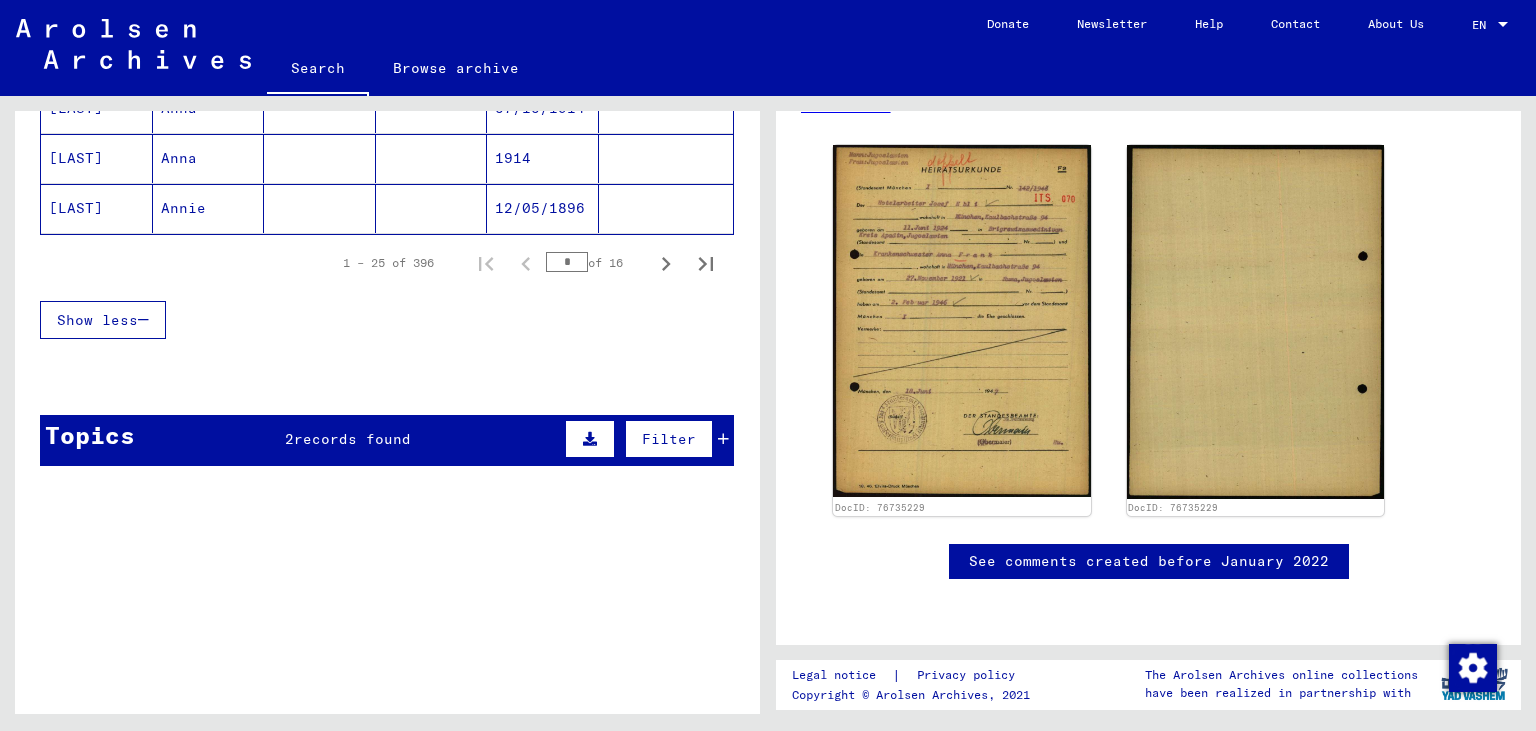 click on "Topics 2  records found  Filter" at bounding box center (387, 440) 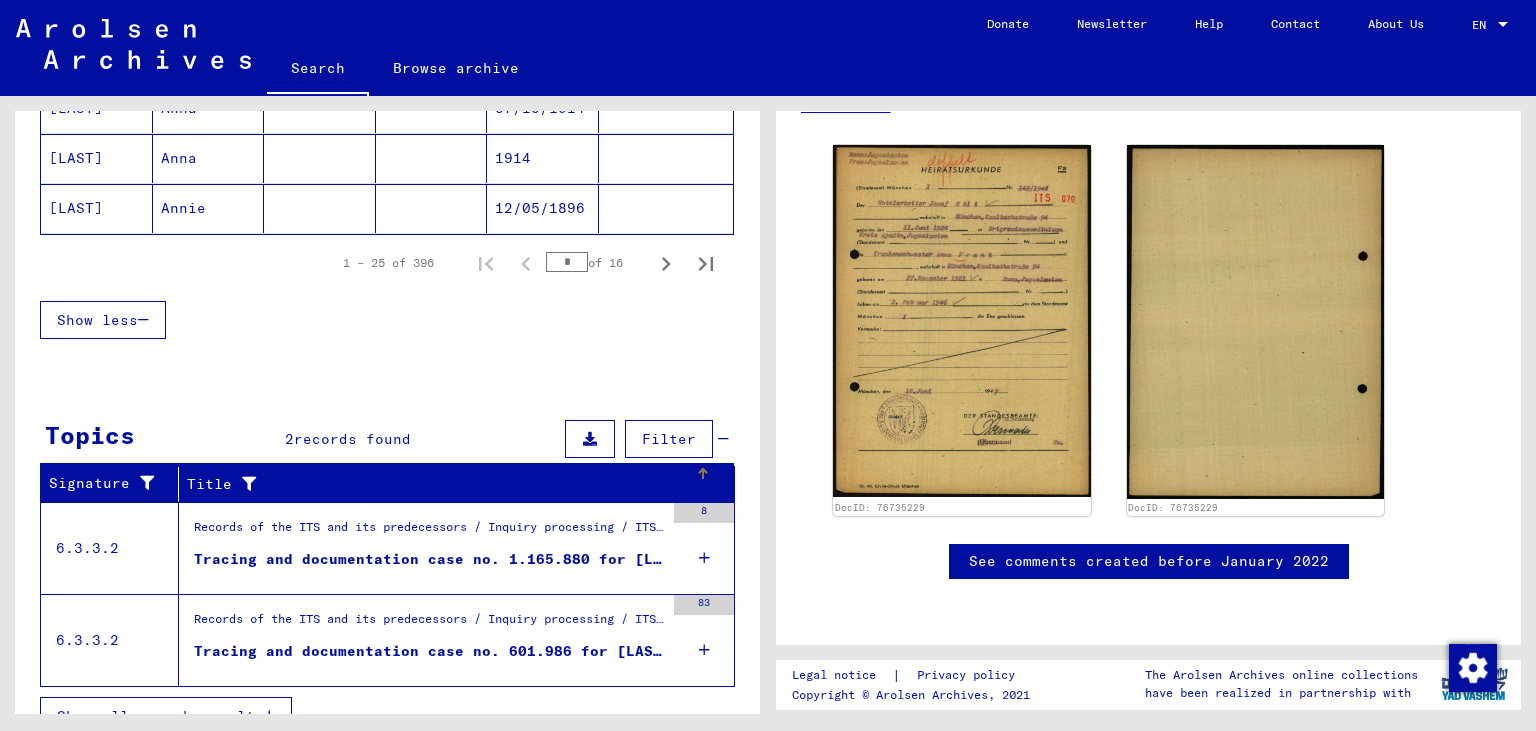 scroll, scrollTop: 1437, scrollLeft: 0, axis: vertical 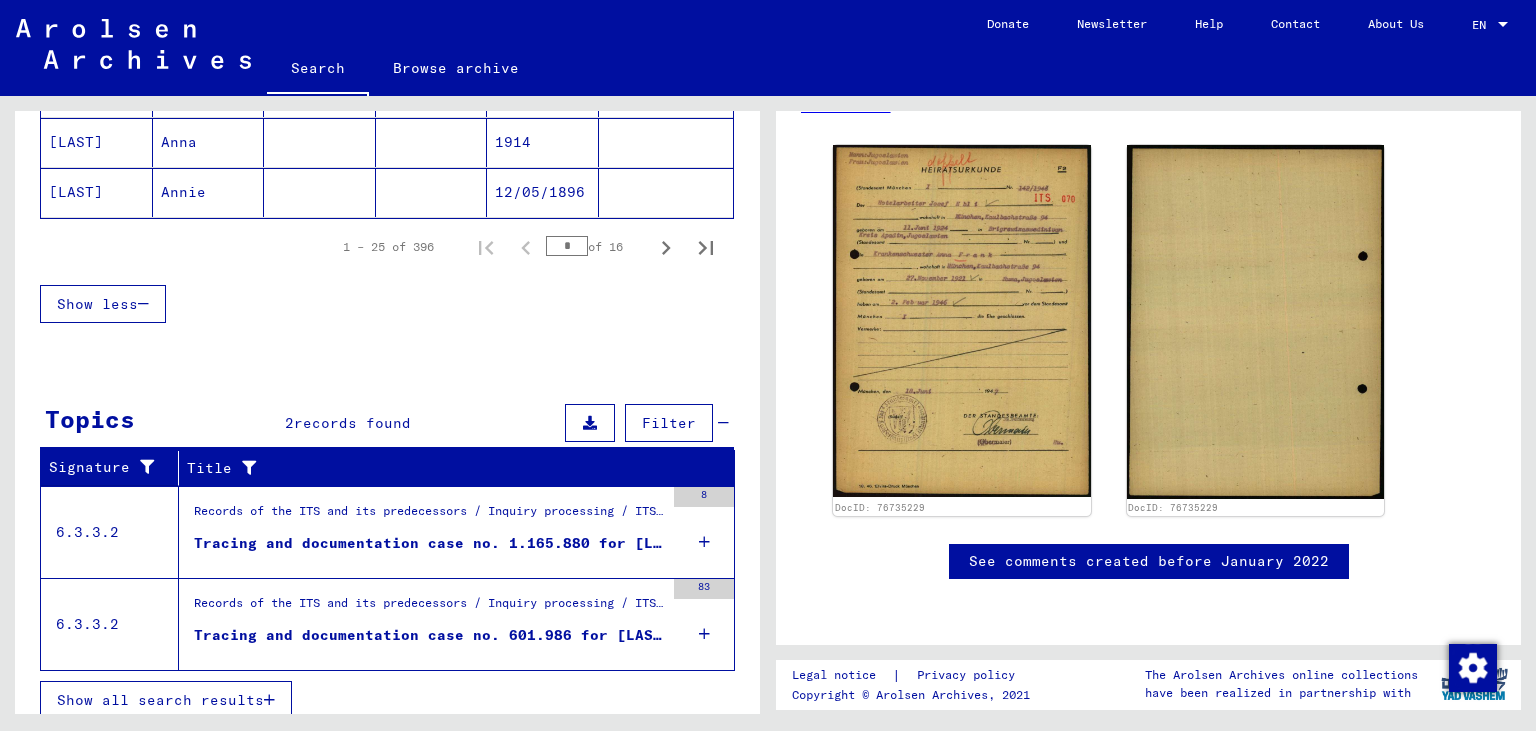 click on "Tracing and documentation case no. 1.165.880 for VERTES, ANIKO born 06.12.1928" at bounding box center [429, 543] 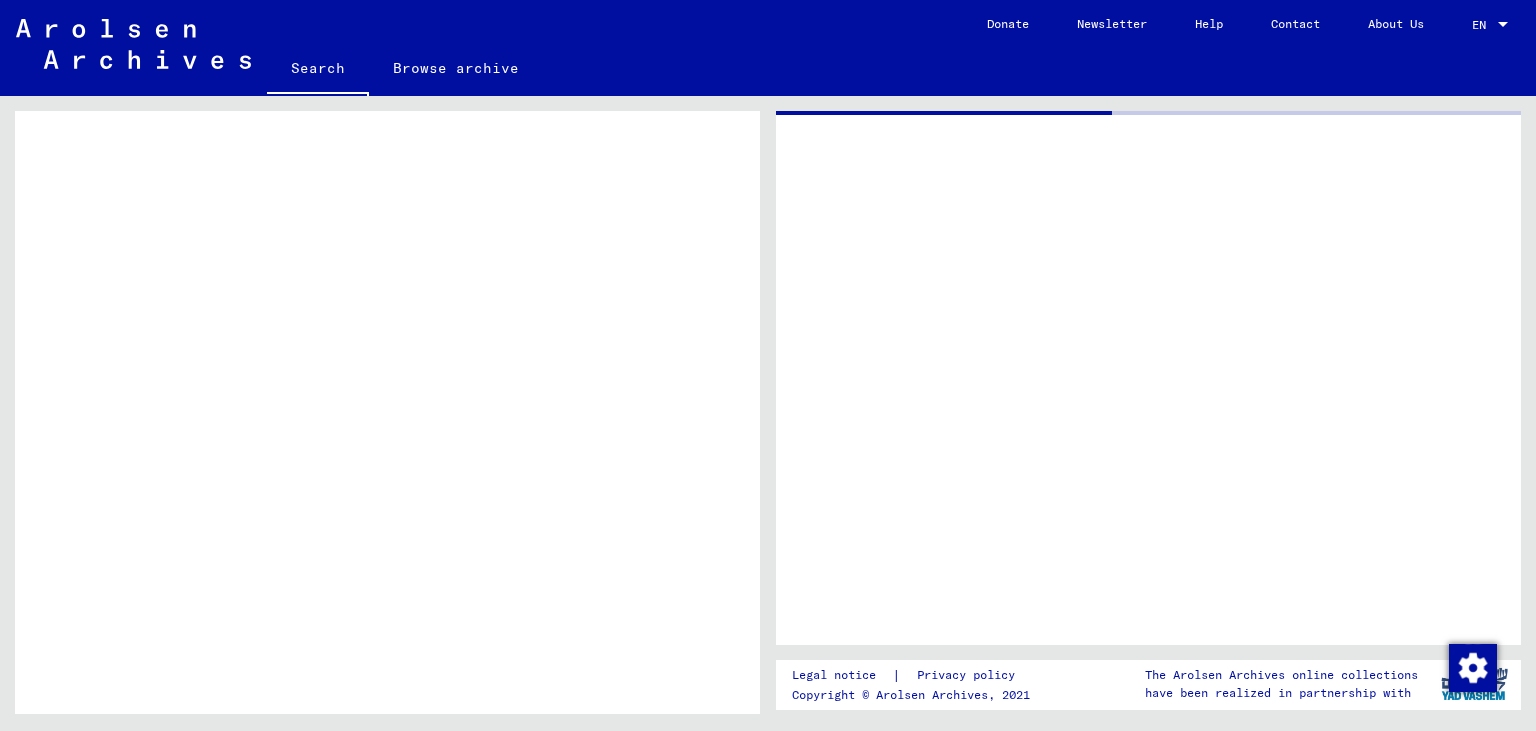 scroll, scrollTop: 0, scrollLeft: 0, axis: both 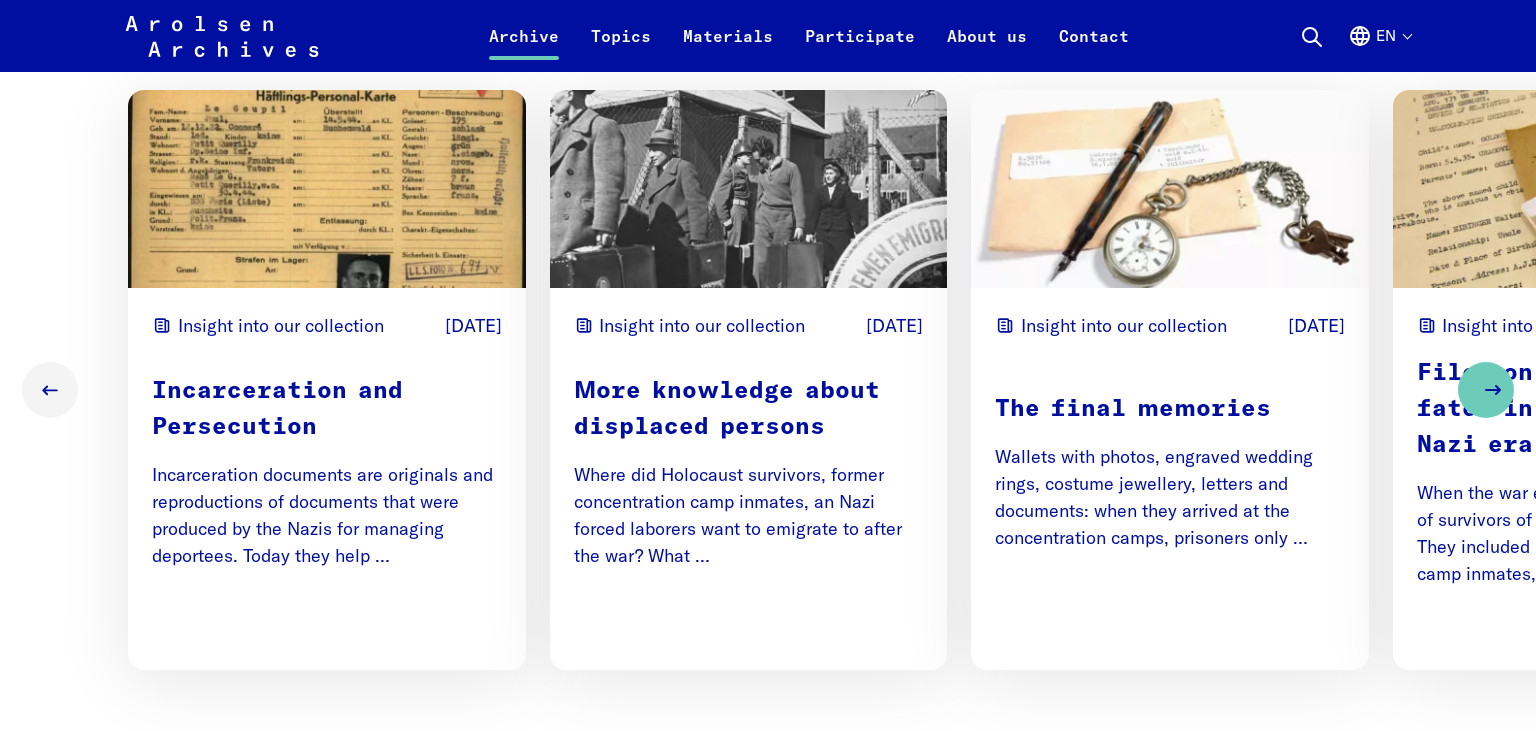 click 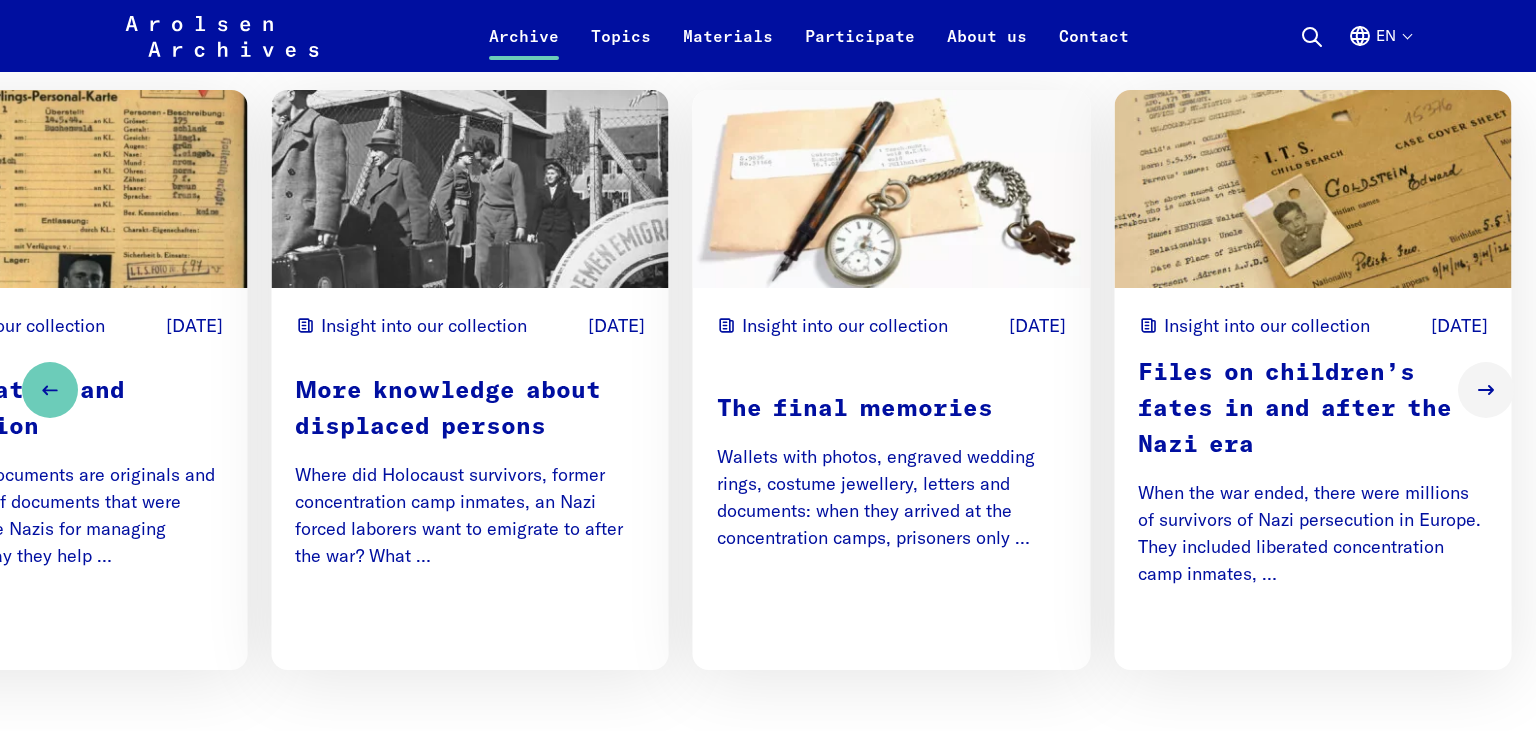 click at bounding box center (1313, 189) 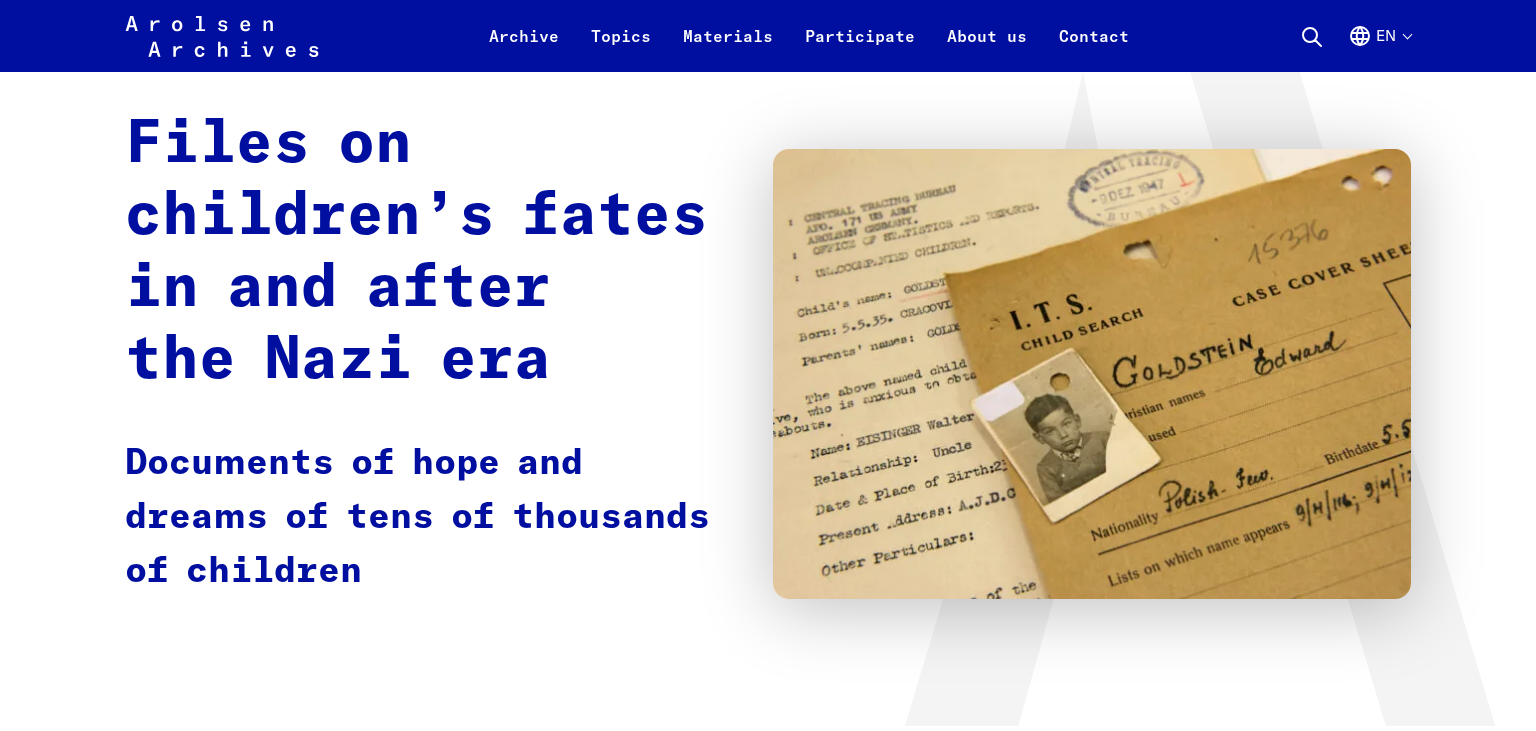 scroll, scrollTop: 316, scrollLeft: 0, axis: vertical 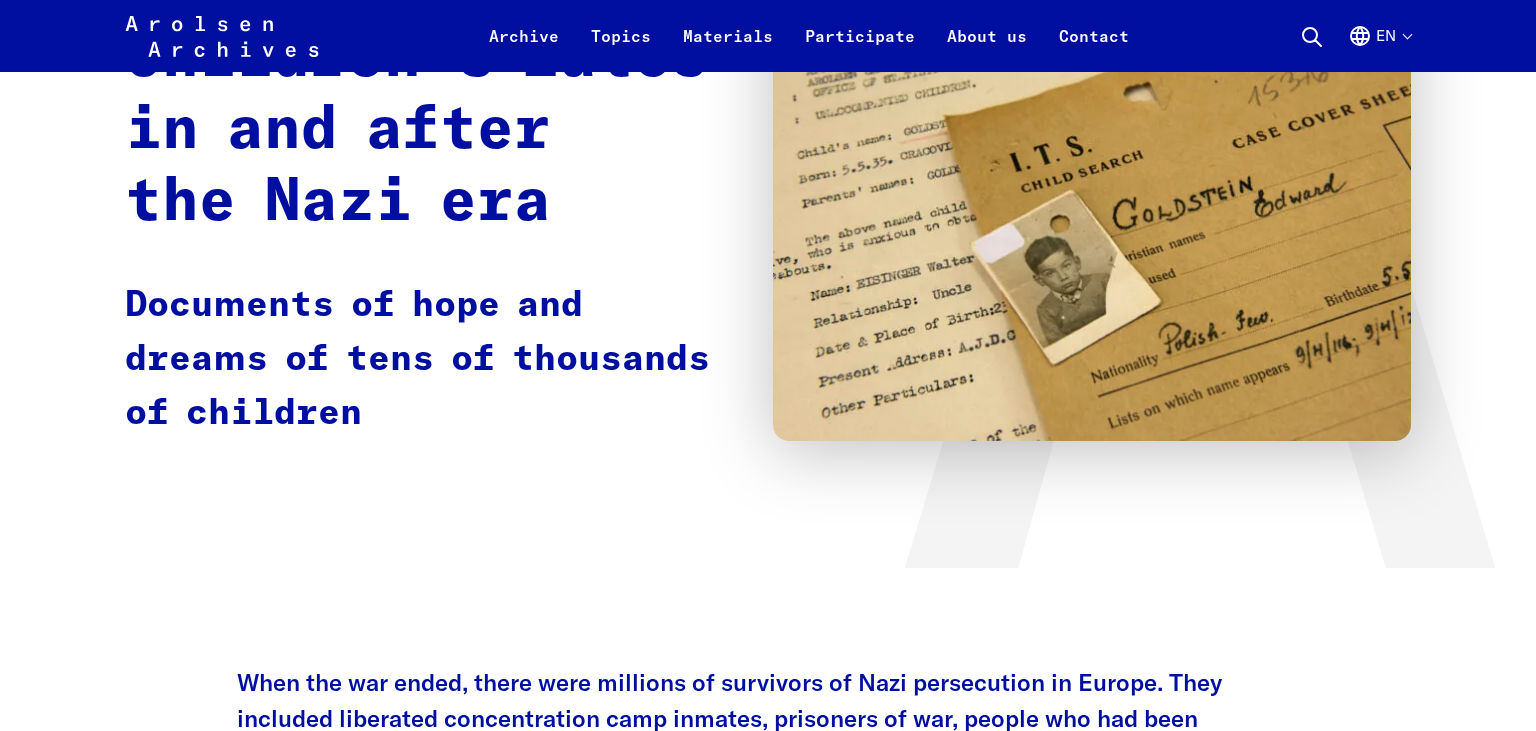 click at bounding box center (1092, 216) 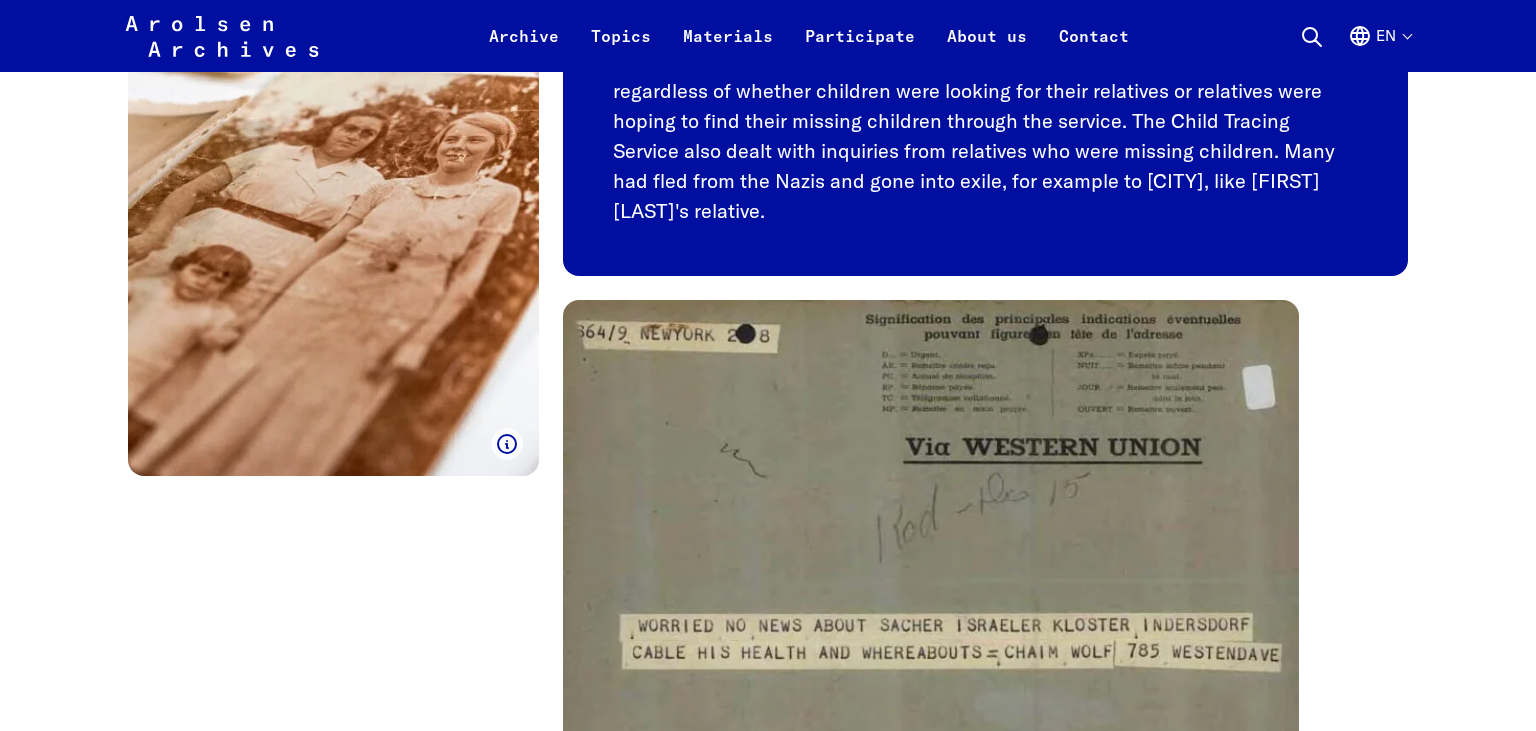 scroll, scrollTop: 1584, scrollLeft: 0, axis: vertical 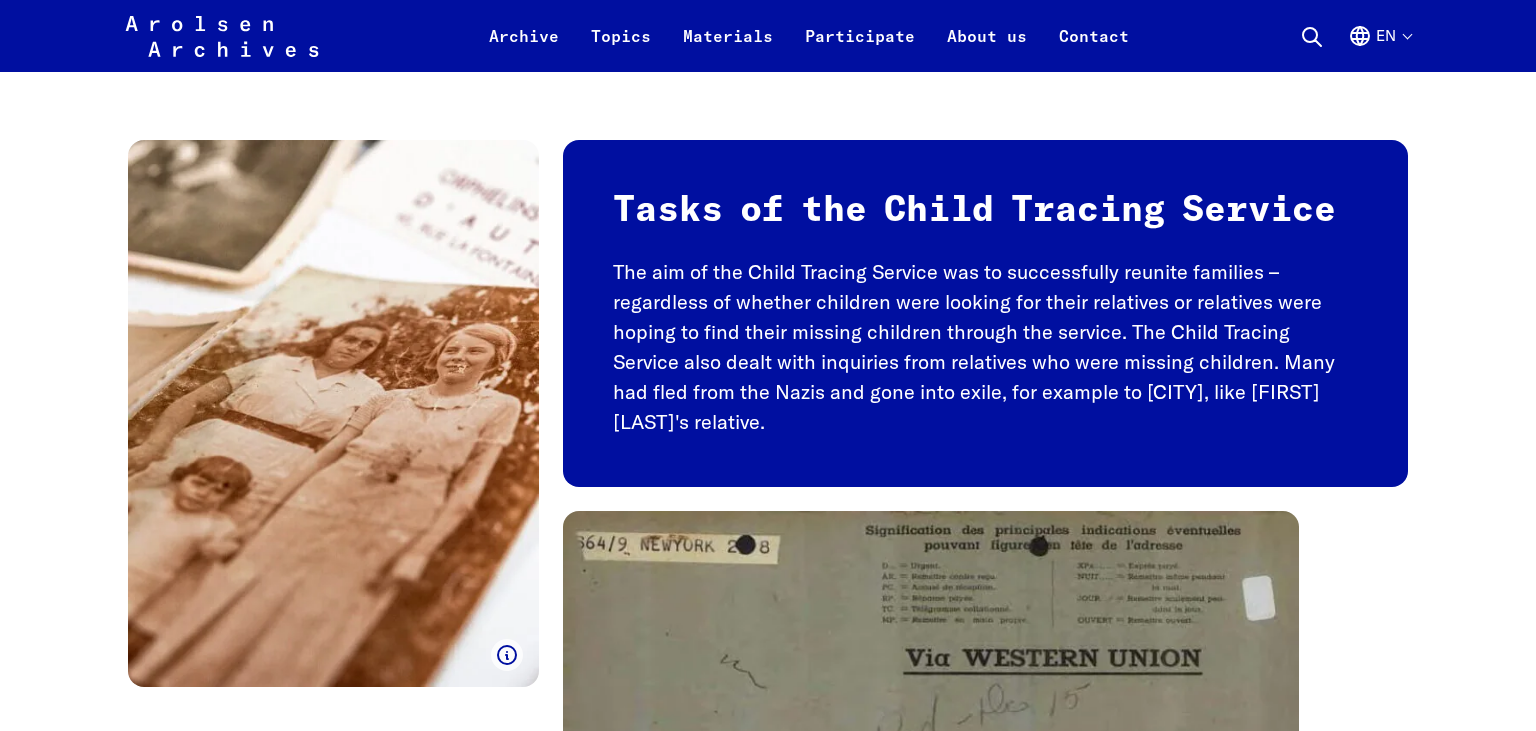 click 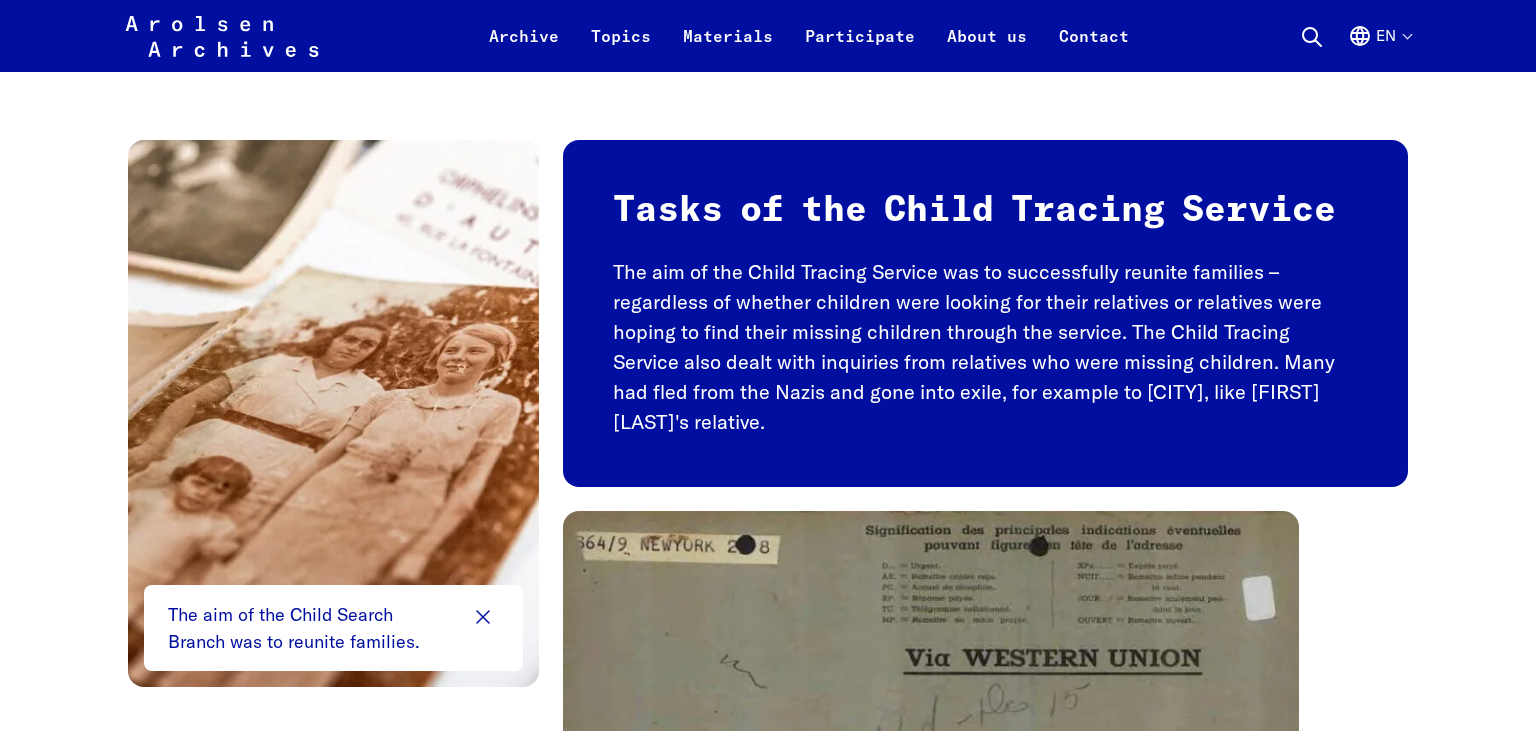 click 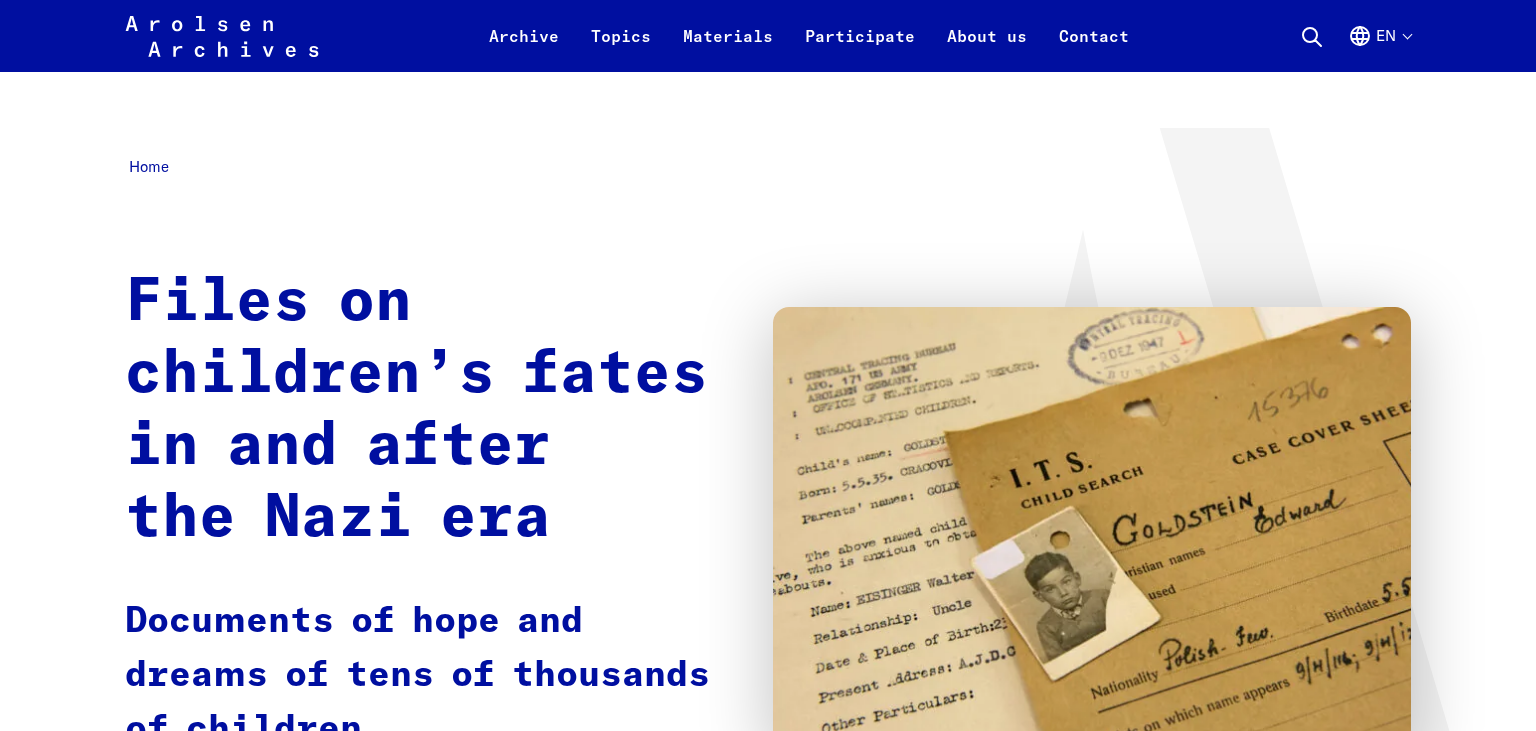 scroll, scrollTop: 211, scrollLeft: 0, axis: vertical 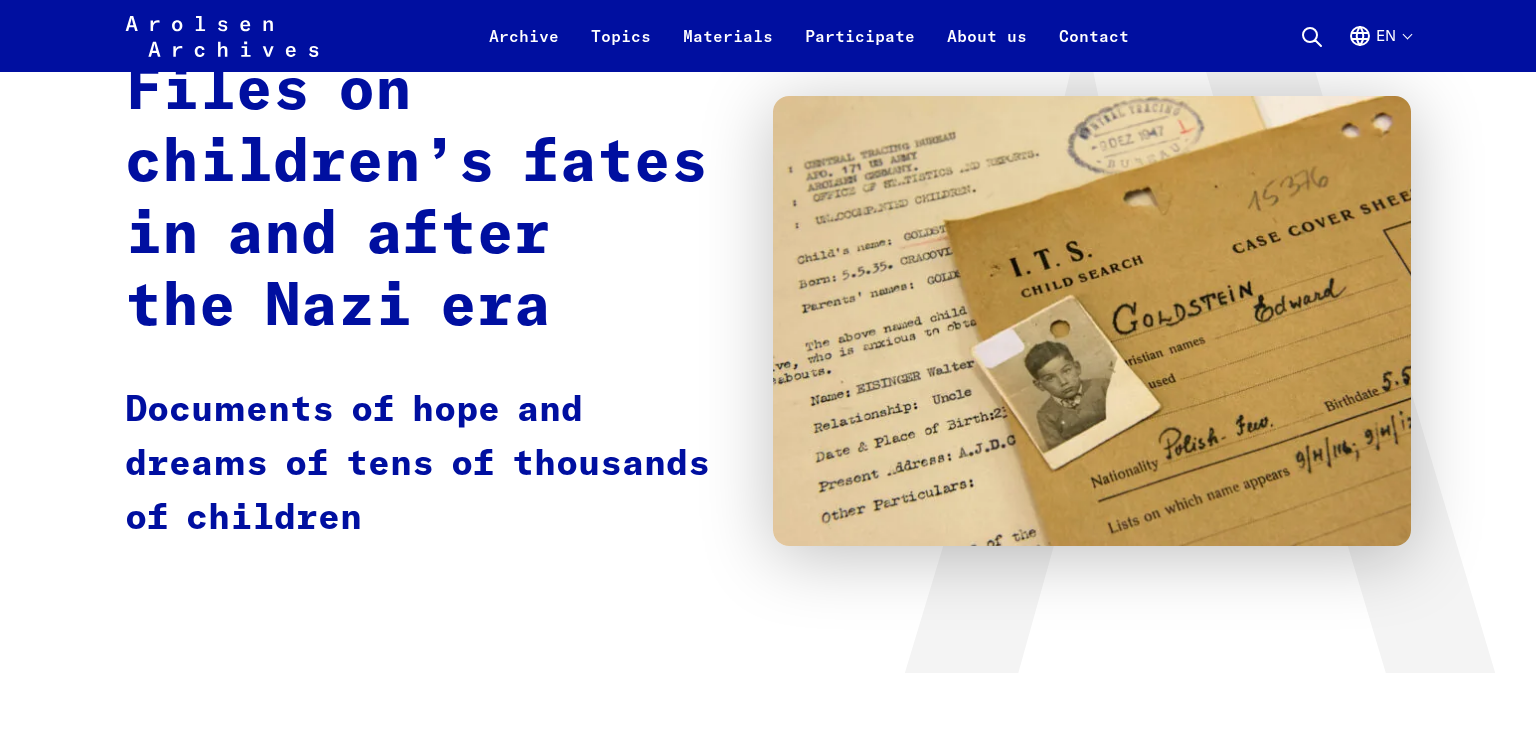 click at bounding box center (1092, 321) 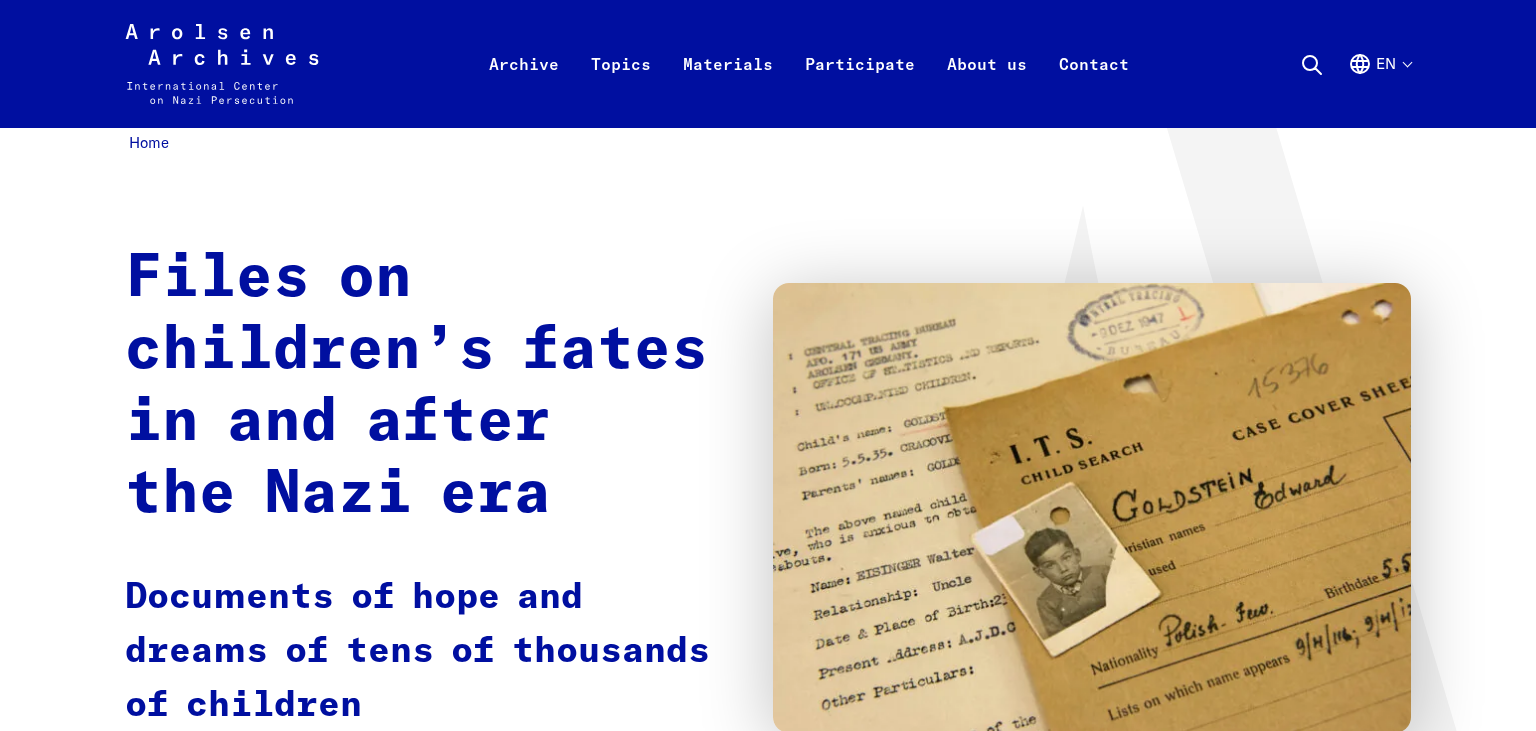 scroll, scrollTop: 0, scrollLeft: 0, axis: both 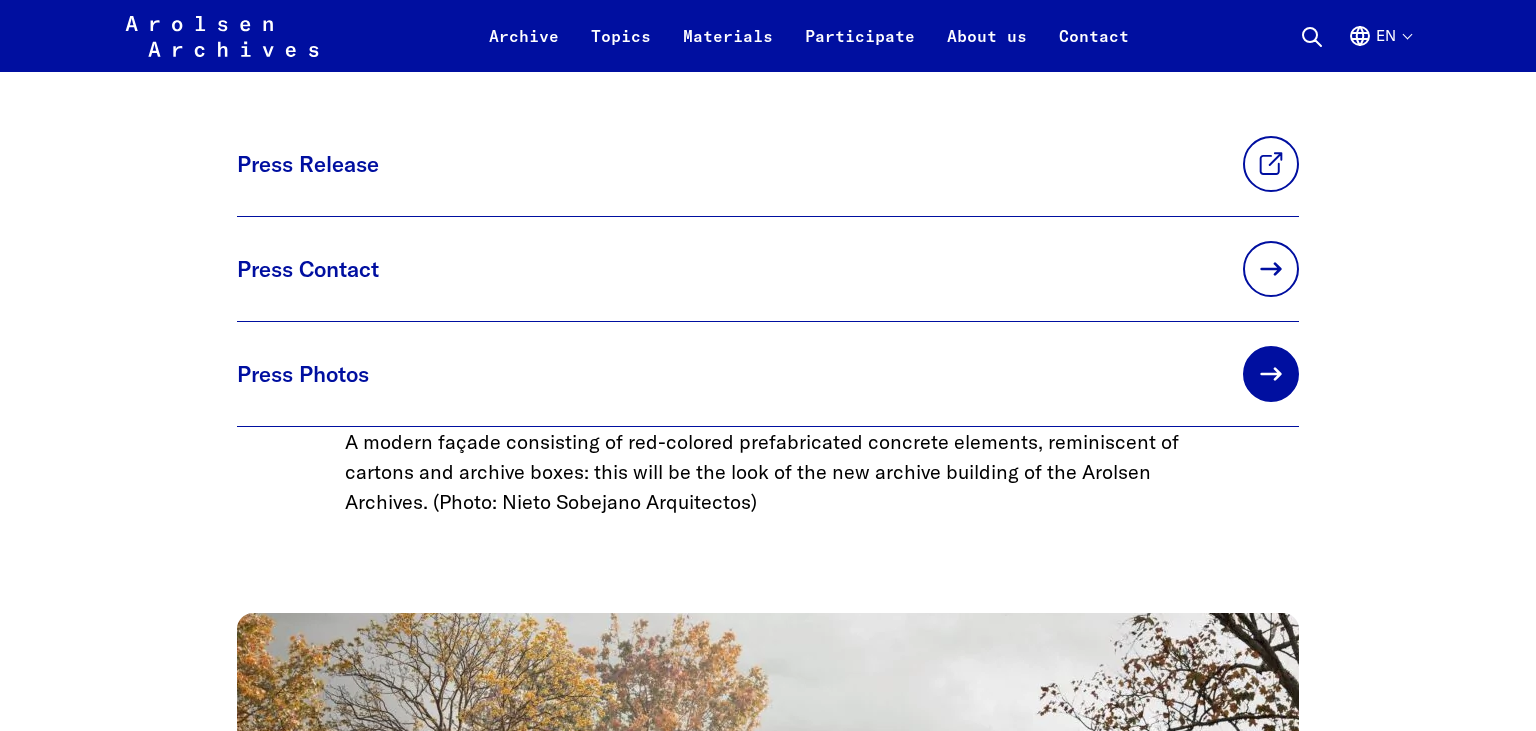 click at bounding box center [1271, 374] 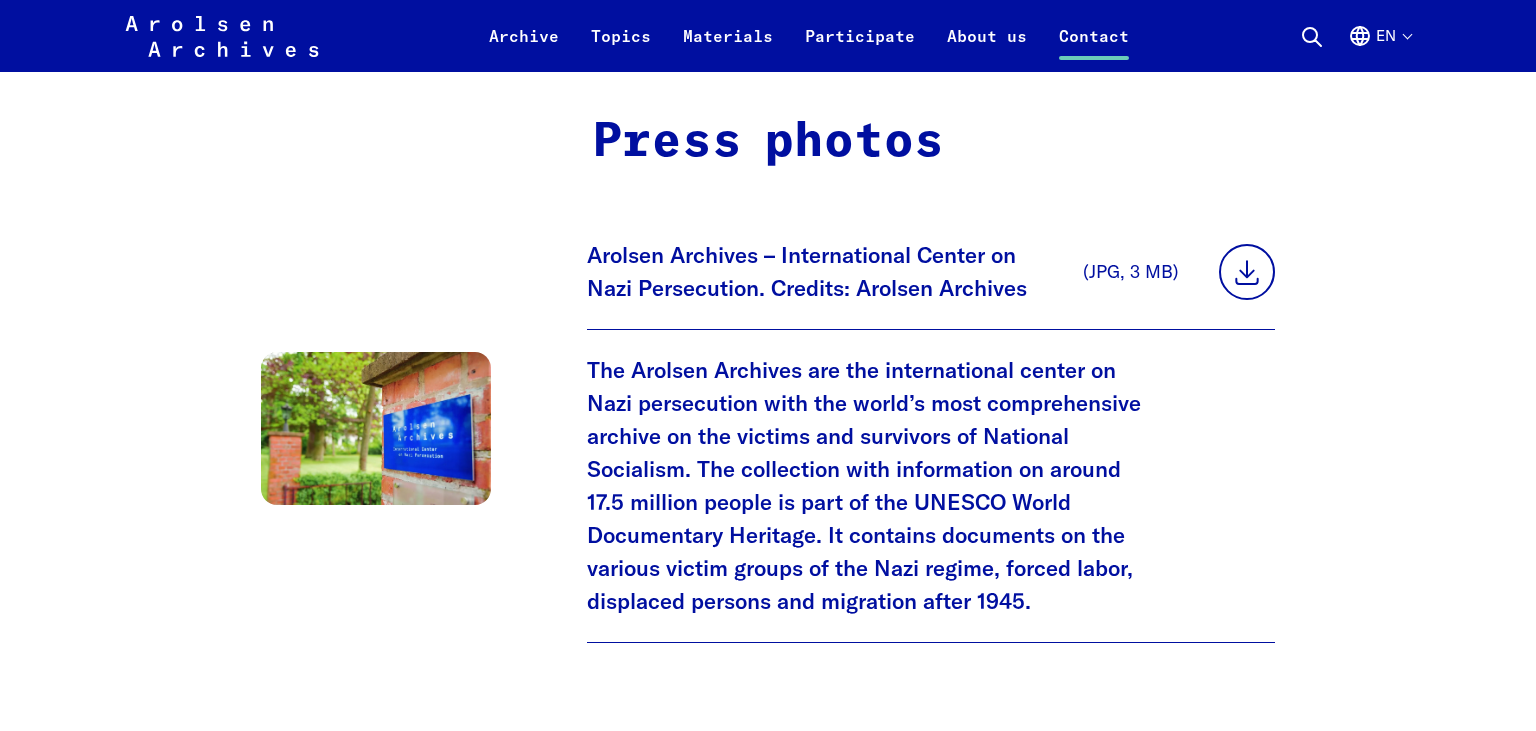 scroll, scrollTop: 1161, scrollLeft: 0, axis: vertical 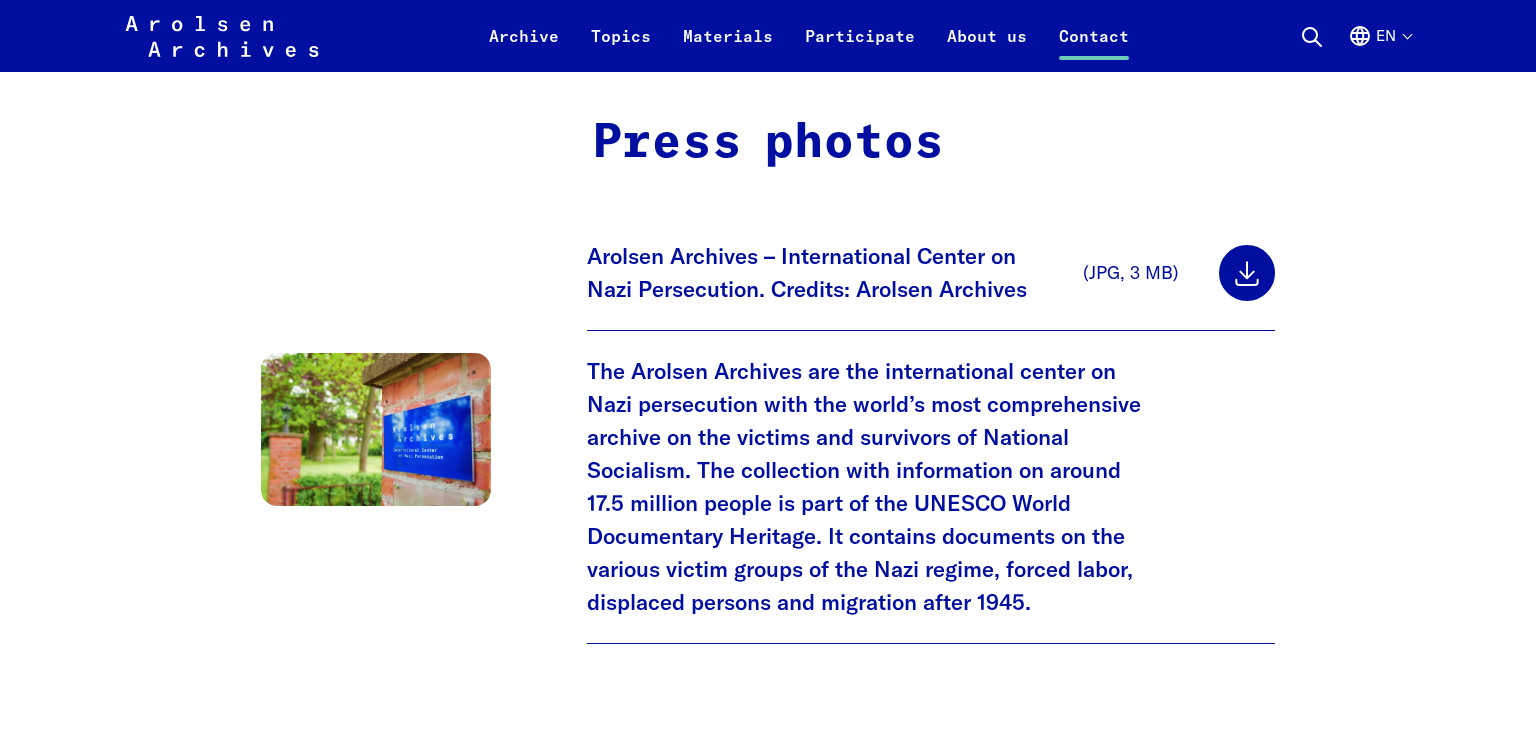click at bounding box center (1247, 273) 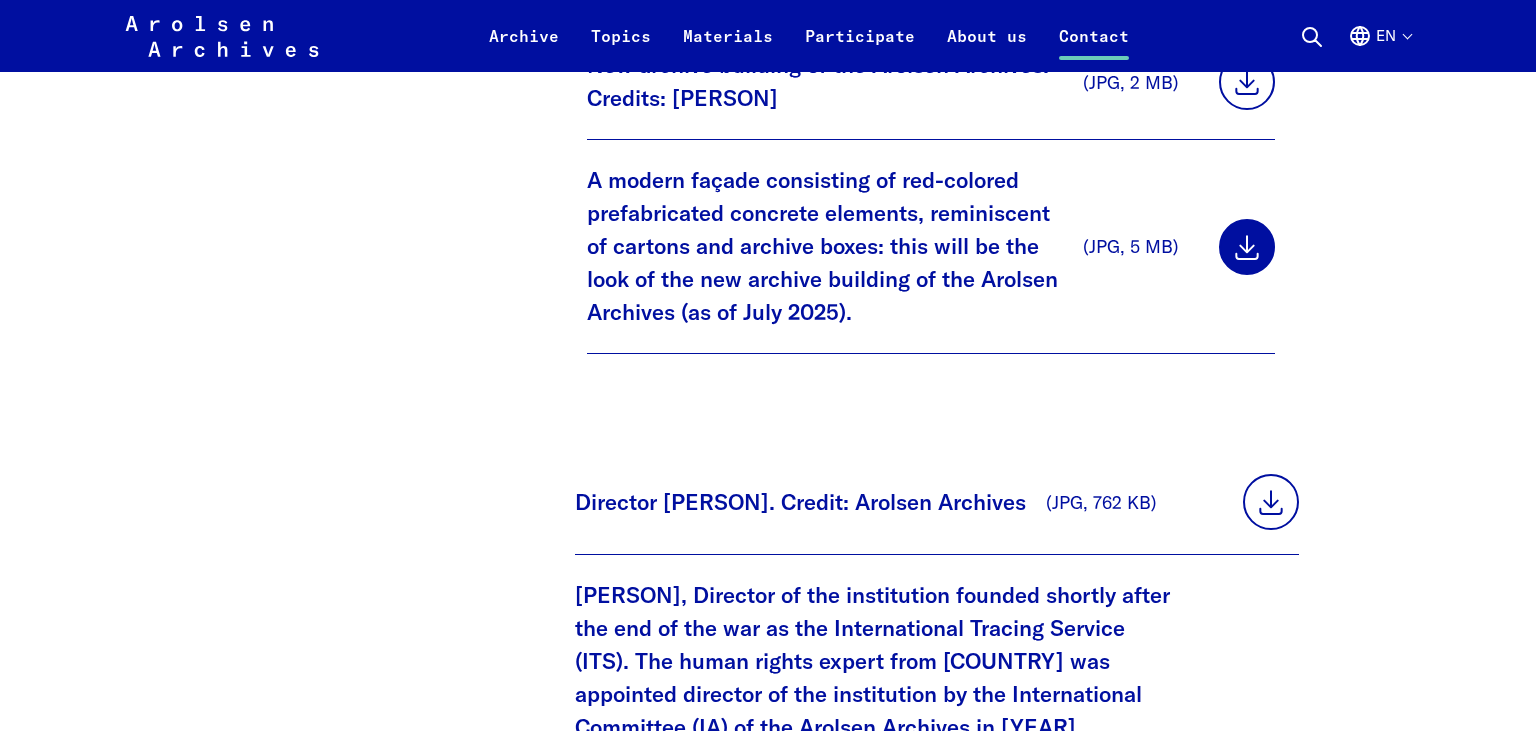 scroll, scrollTop: 2534, scrollLeft: 0, axis: vertical 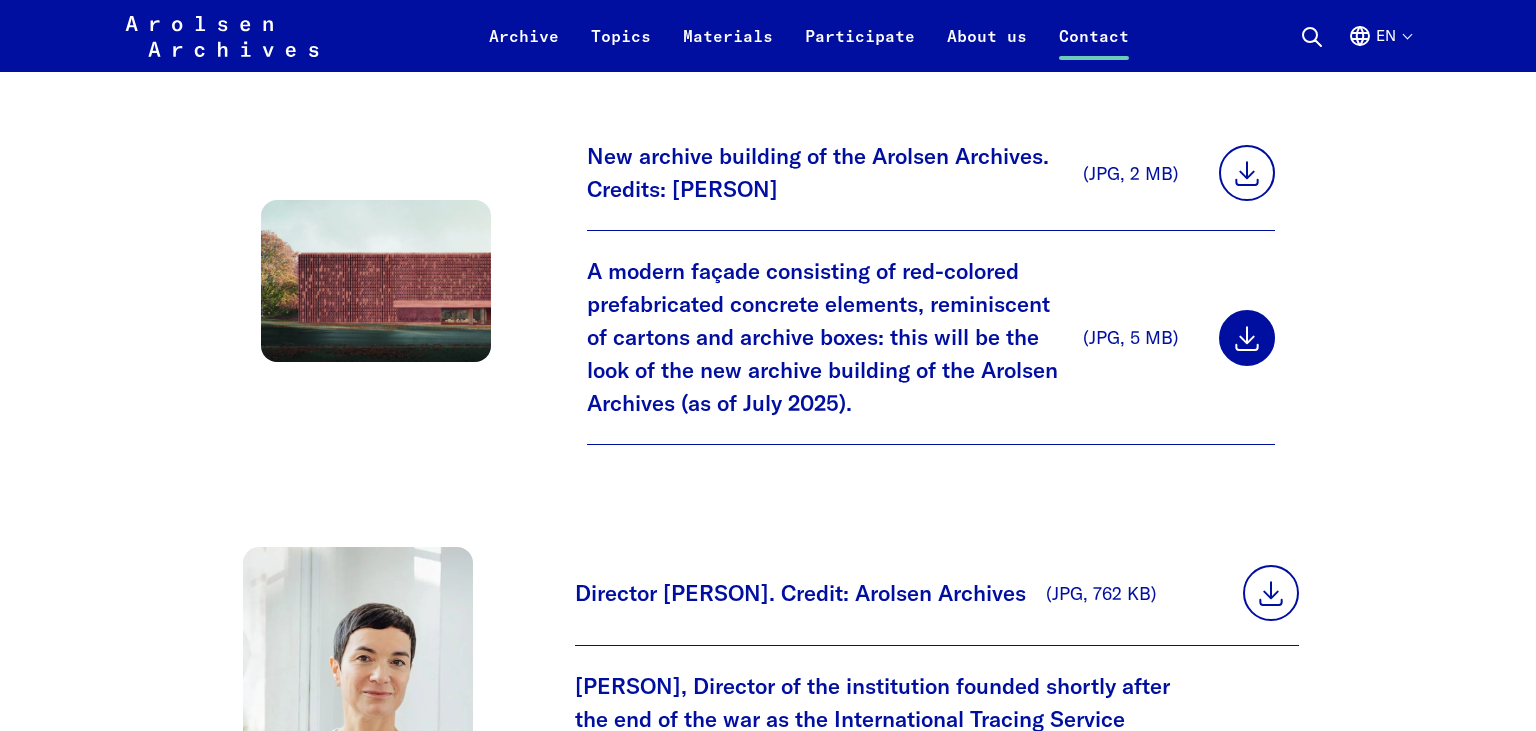 click at bounding box center (1247, 338) 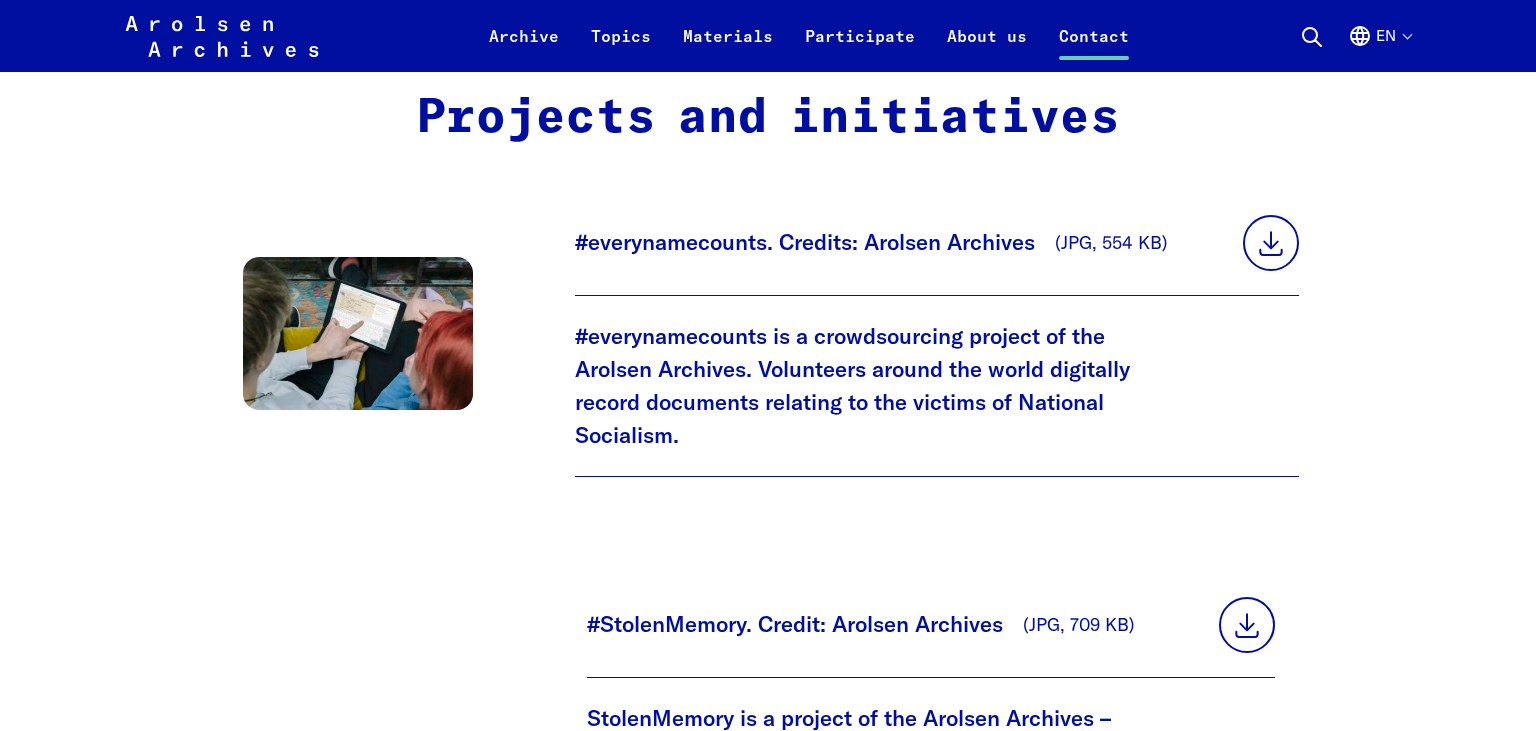scroll, scrollTop: 4118, scrollLeft: 0, axis: vertical 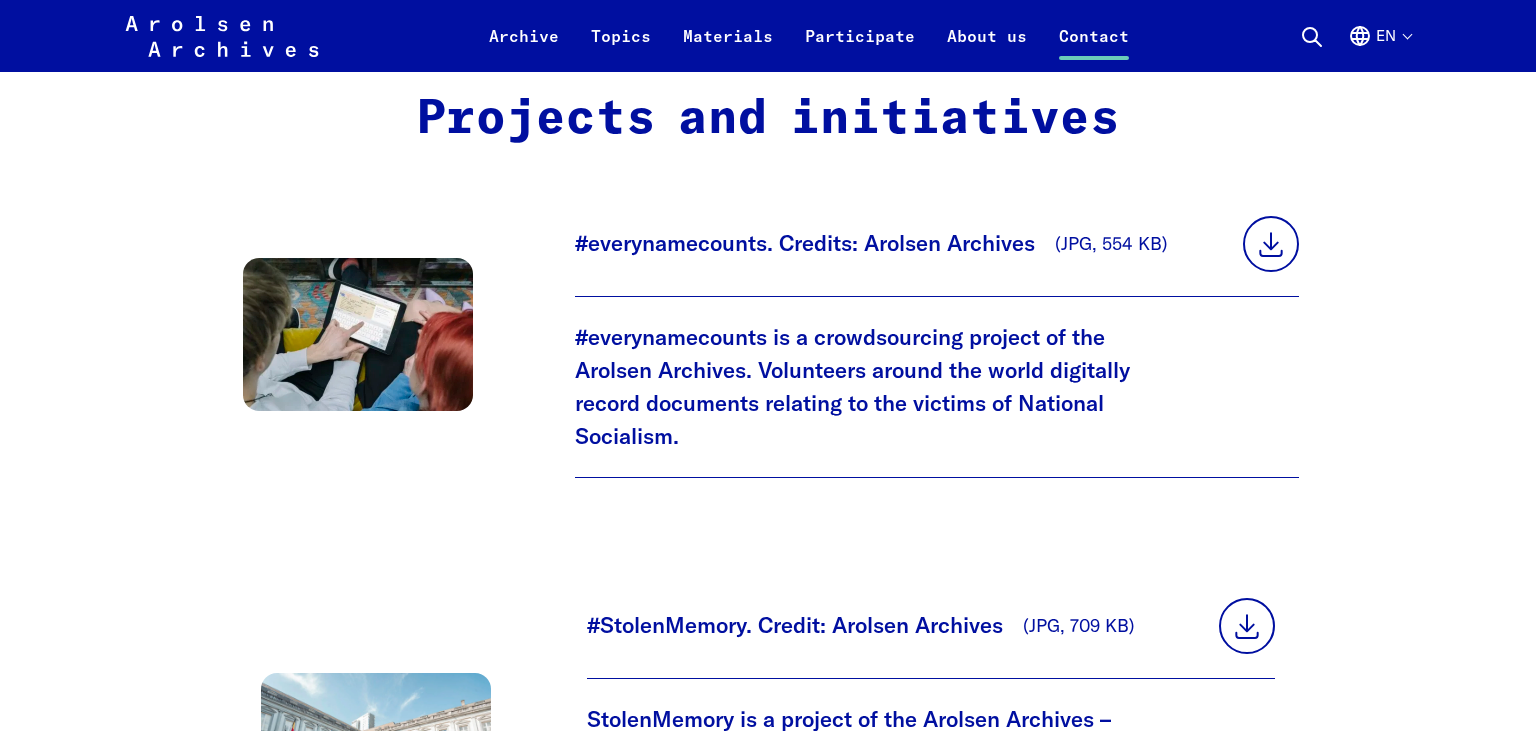 click on "#everynamecounts is a crowdsourcing project of the Arolsen Archives. Volunteers around the world digitally record documents relating to the victims of National Socialism." at bounding box center [879, 387] 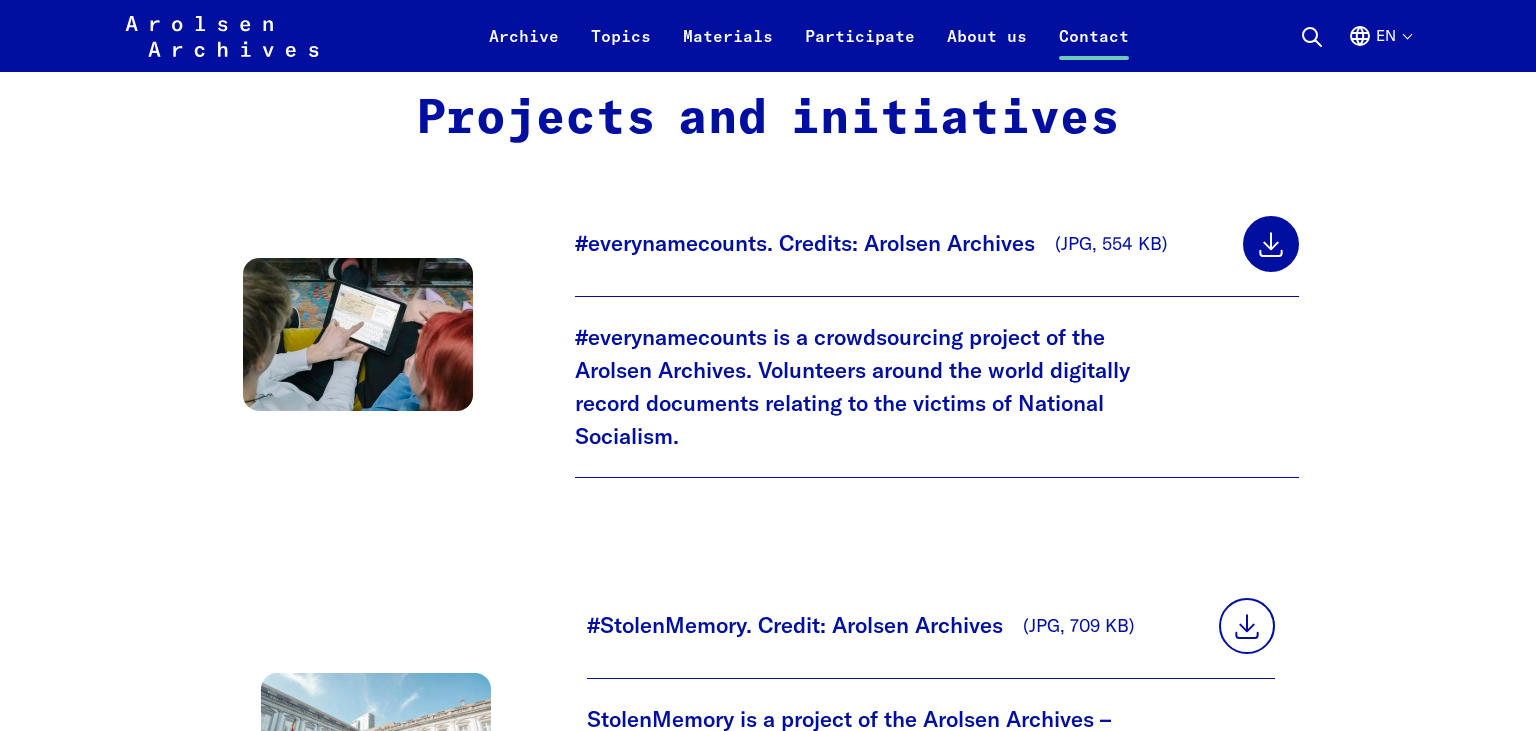 click at bounding box center [1271, 244] 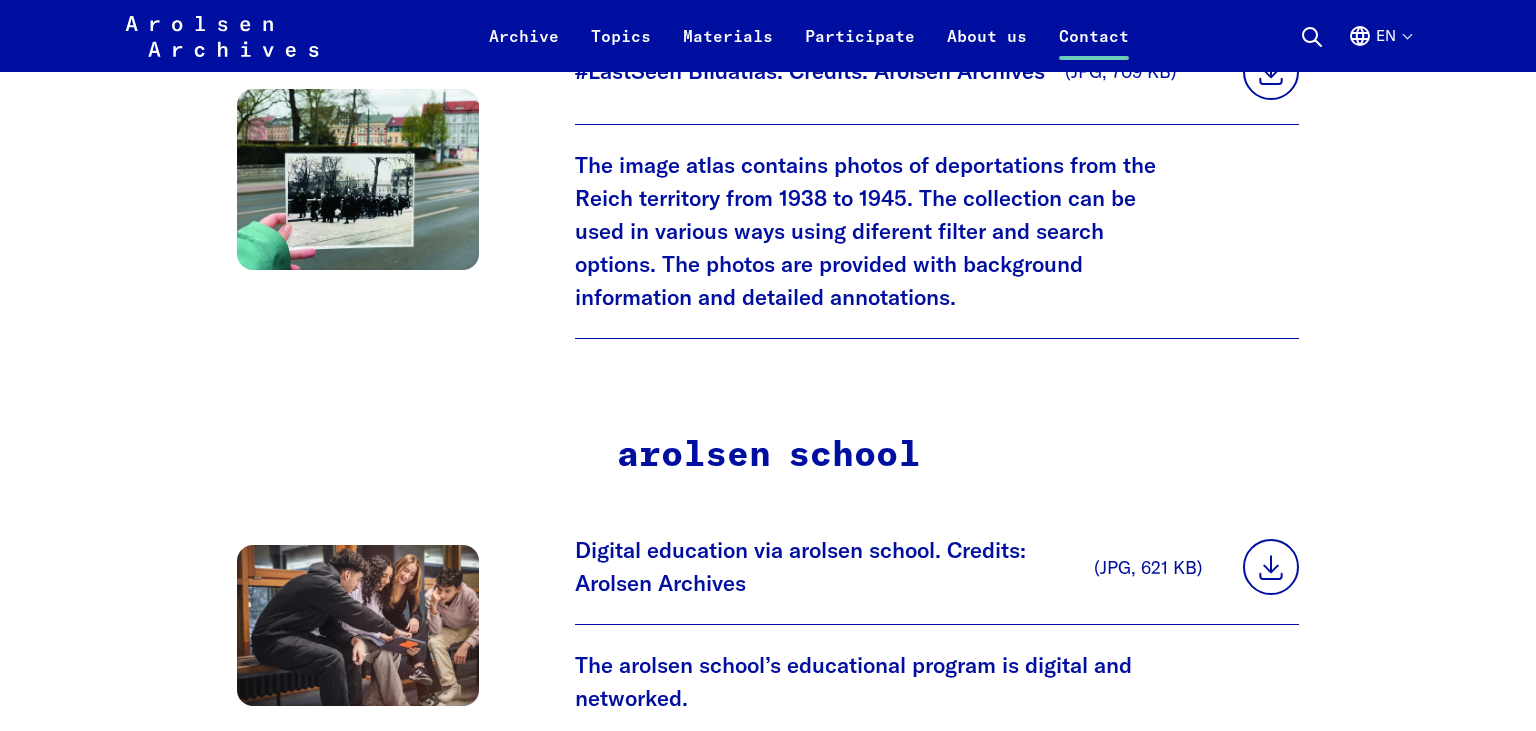 scroll, scrollTop: 5702, scrollLeft: 0, axis: vertical 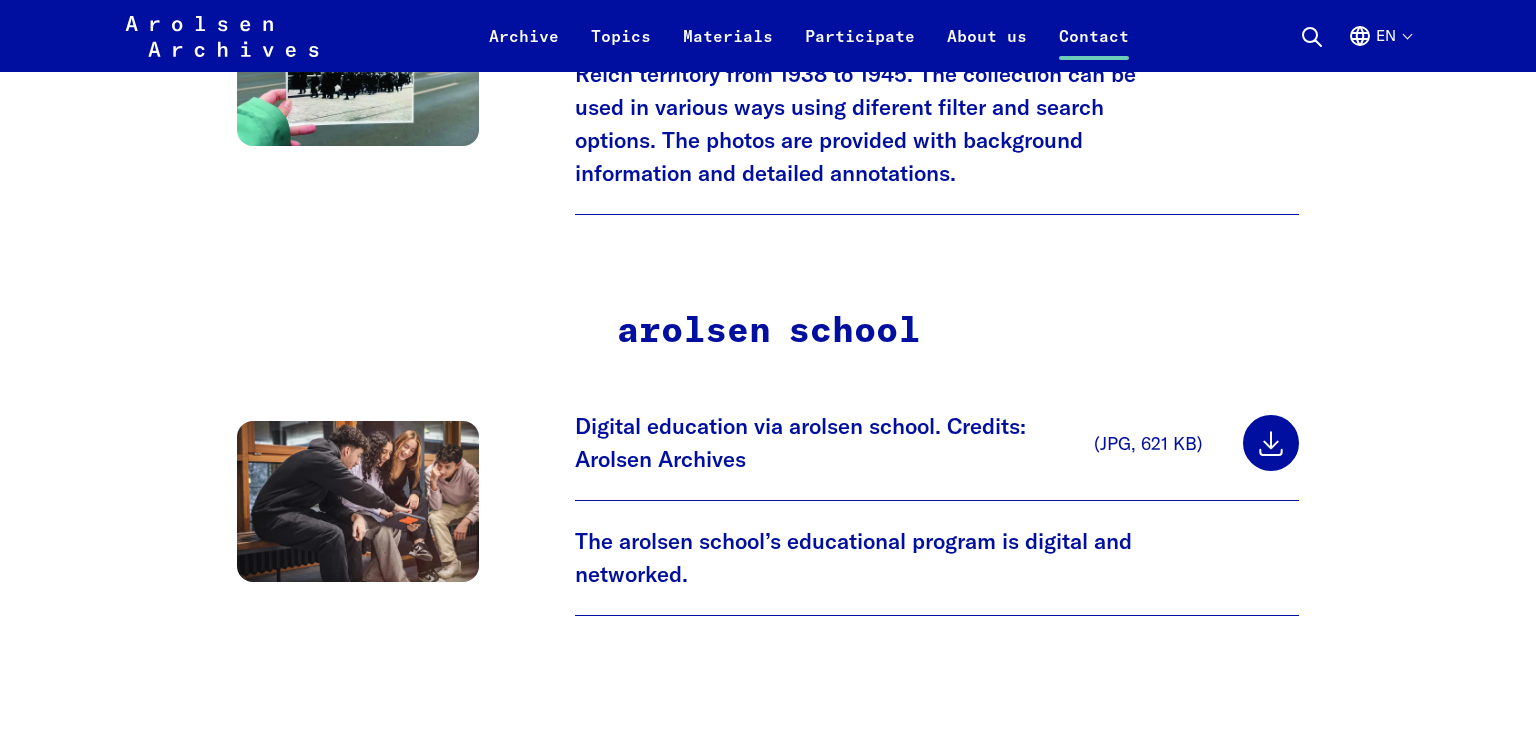 click at bounding box center (1271, 443) 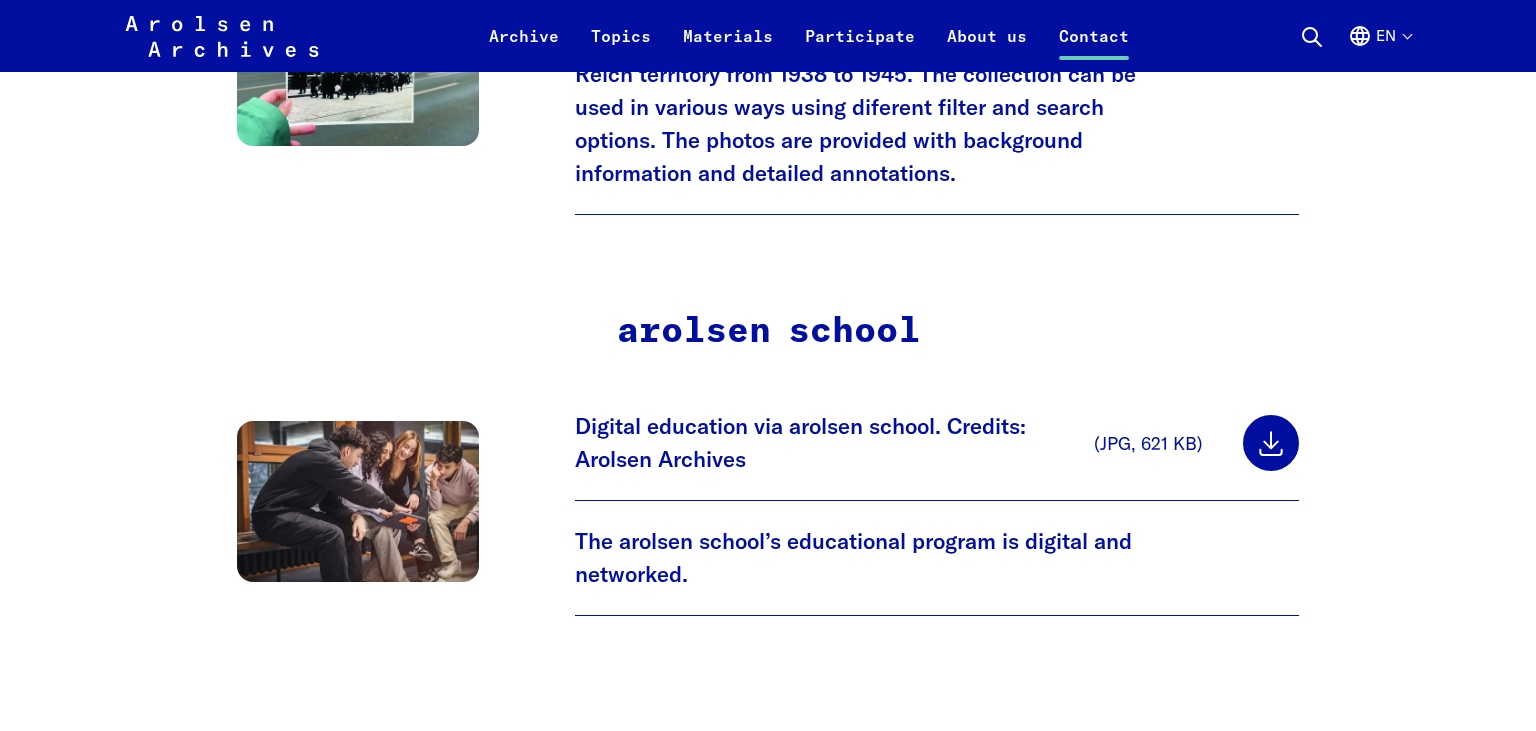 click at bounding box center (1271, 443) 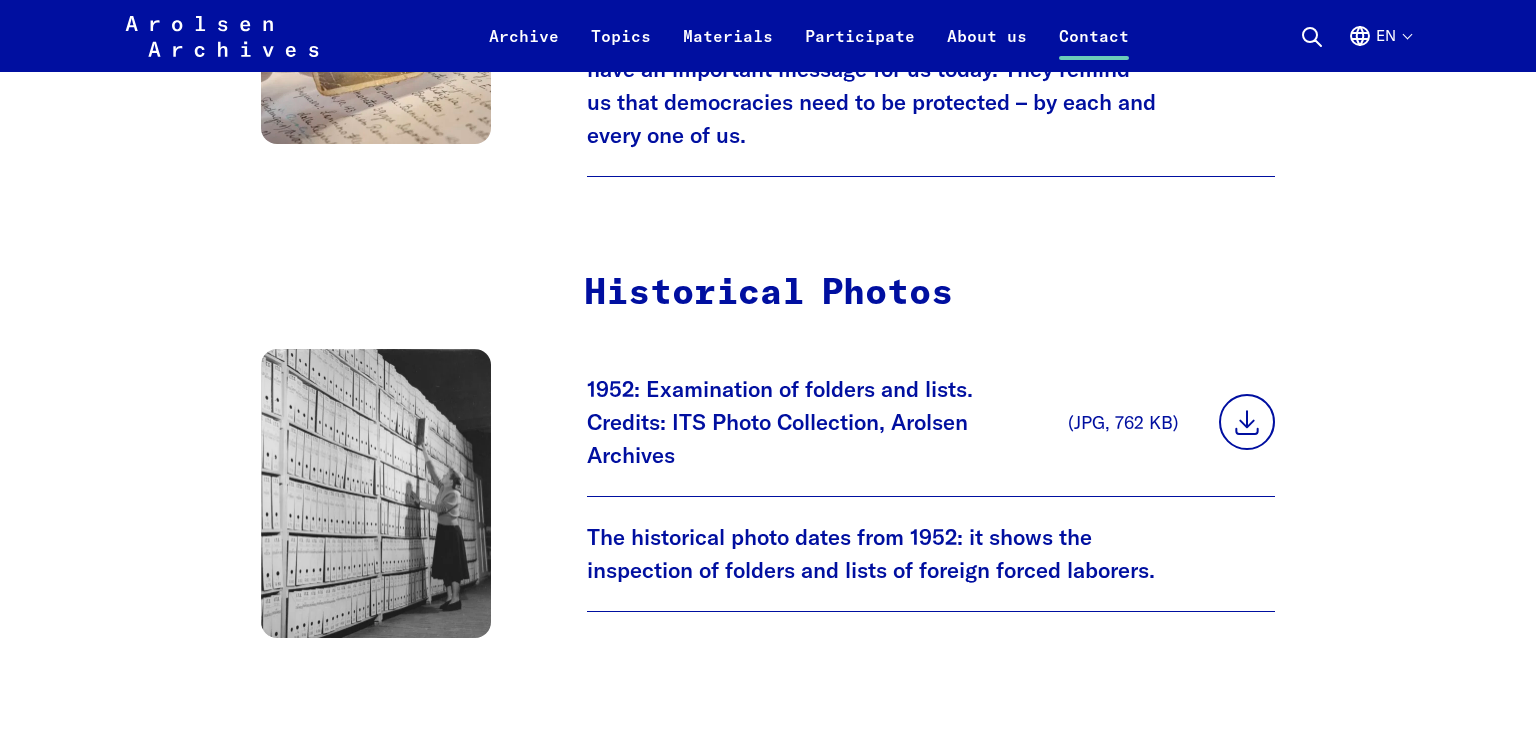 scroll, scrollTop: 8236, scrollLeft: 0, axis: vertical 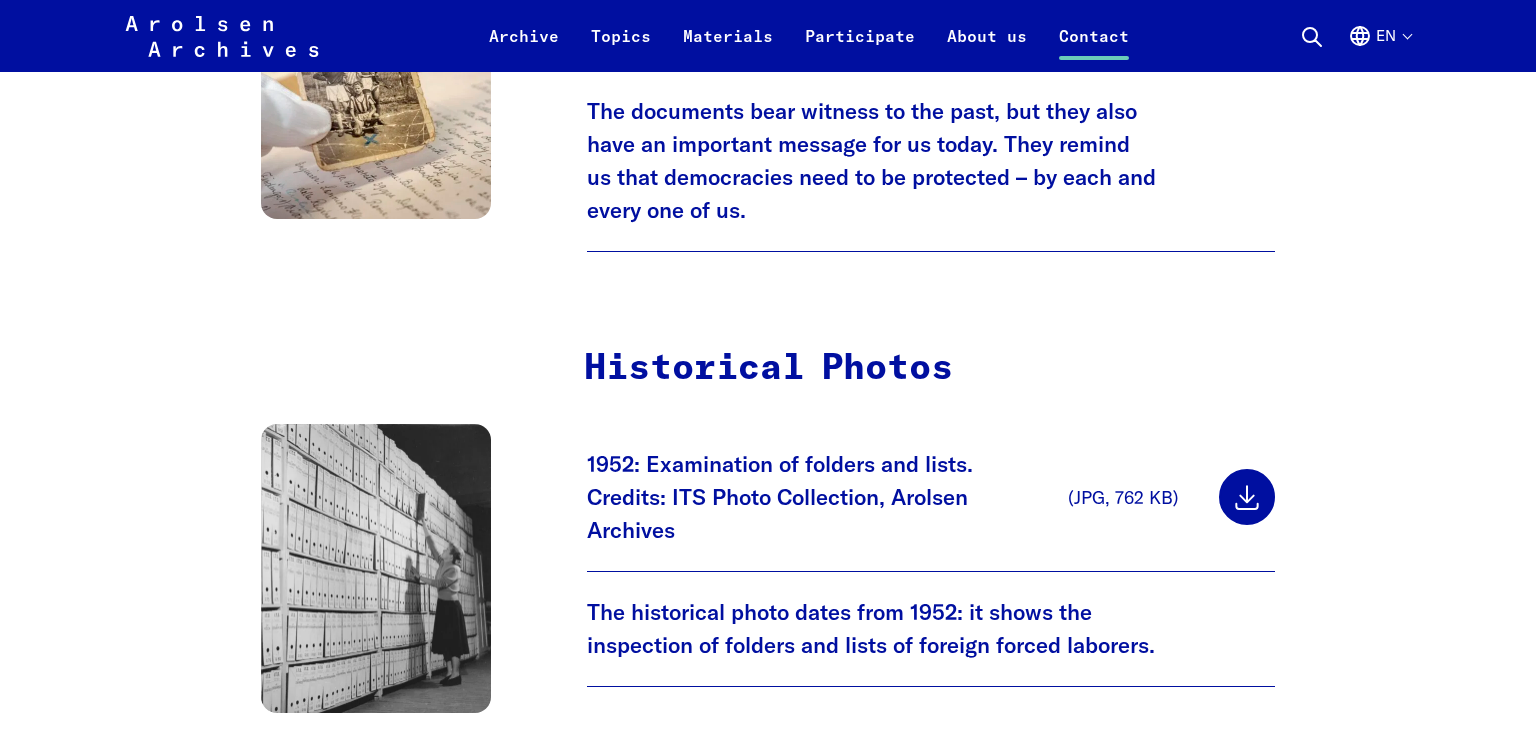 click at bounding box center (1247, 497) 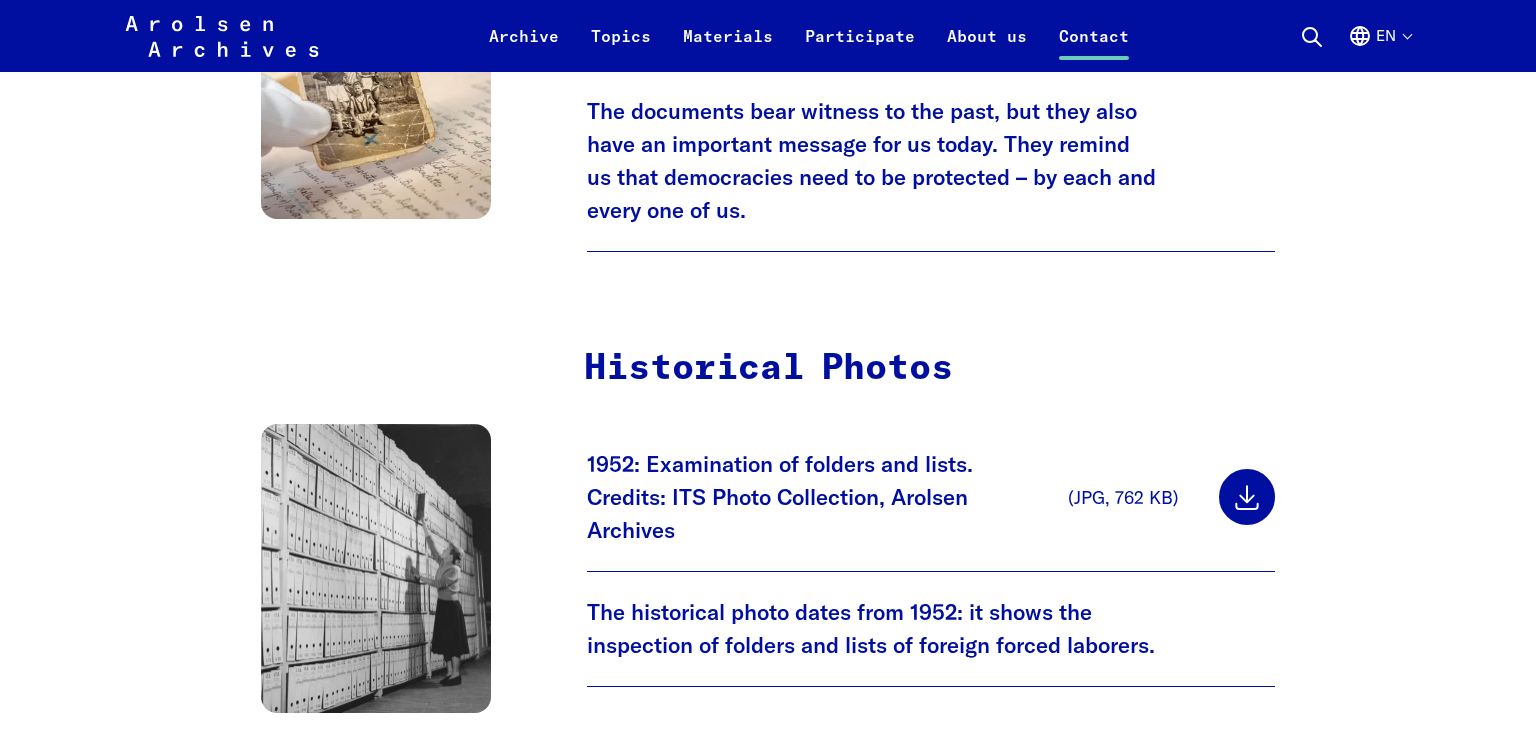 click at bounding box center (1247, 497) 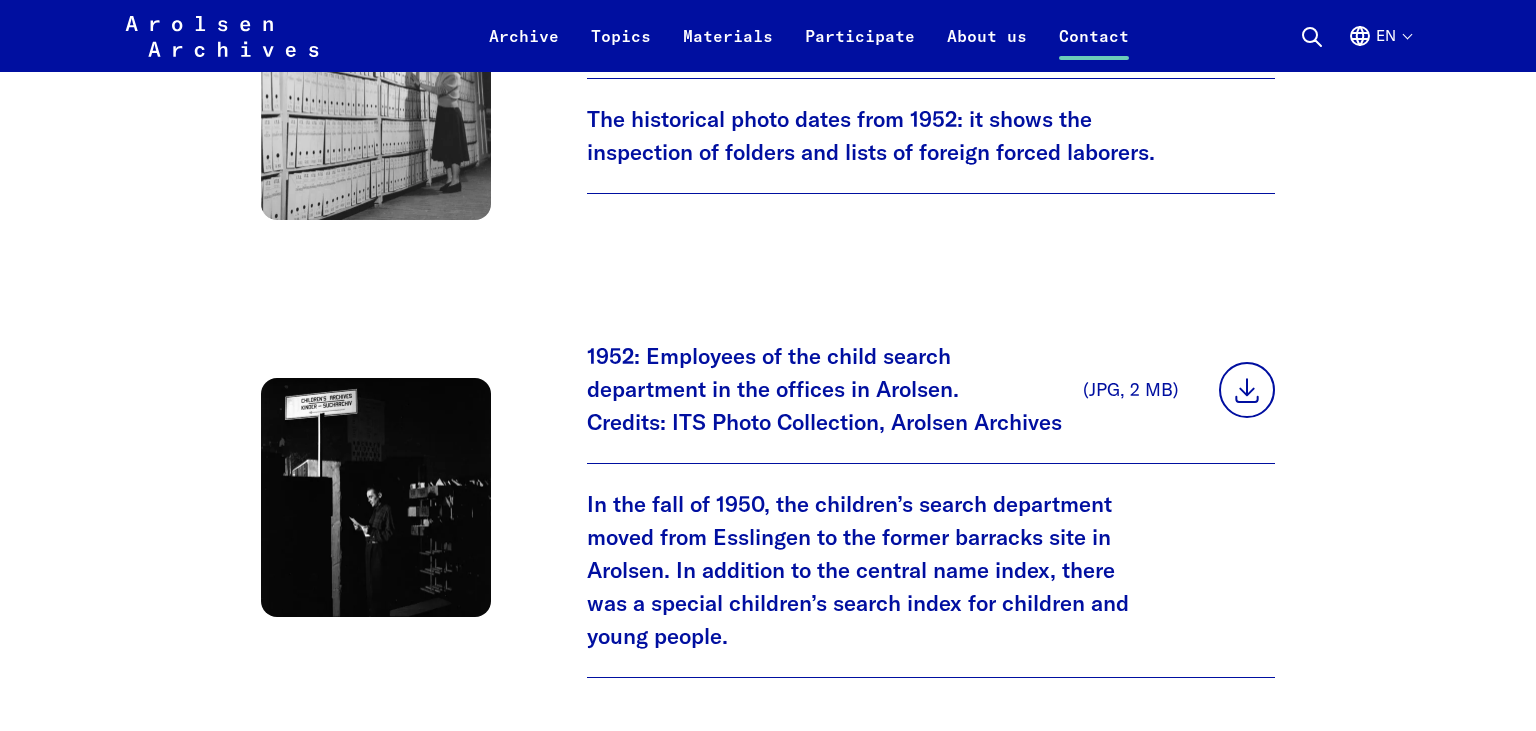 scroll, scrollTop: 8696, scrollLeft: 0, axis: vertical 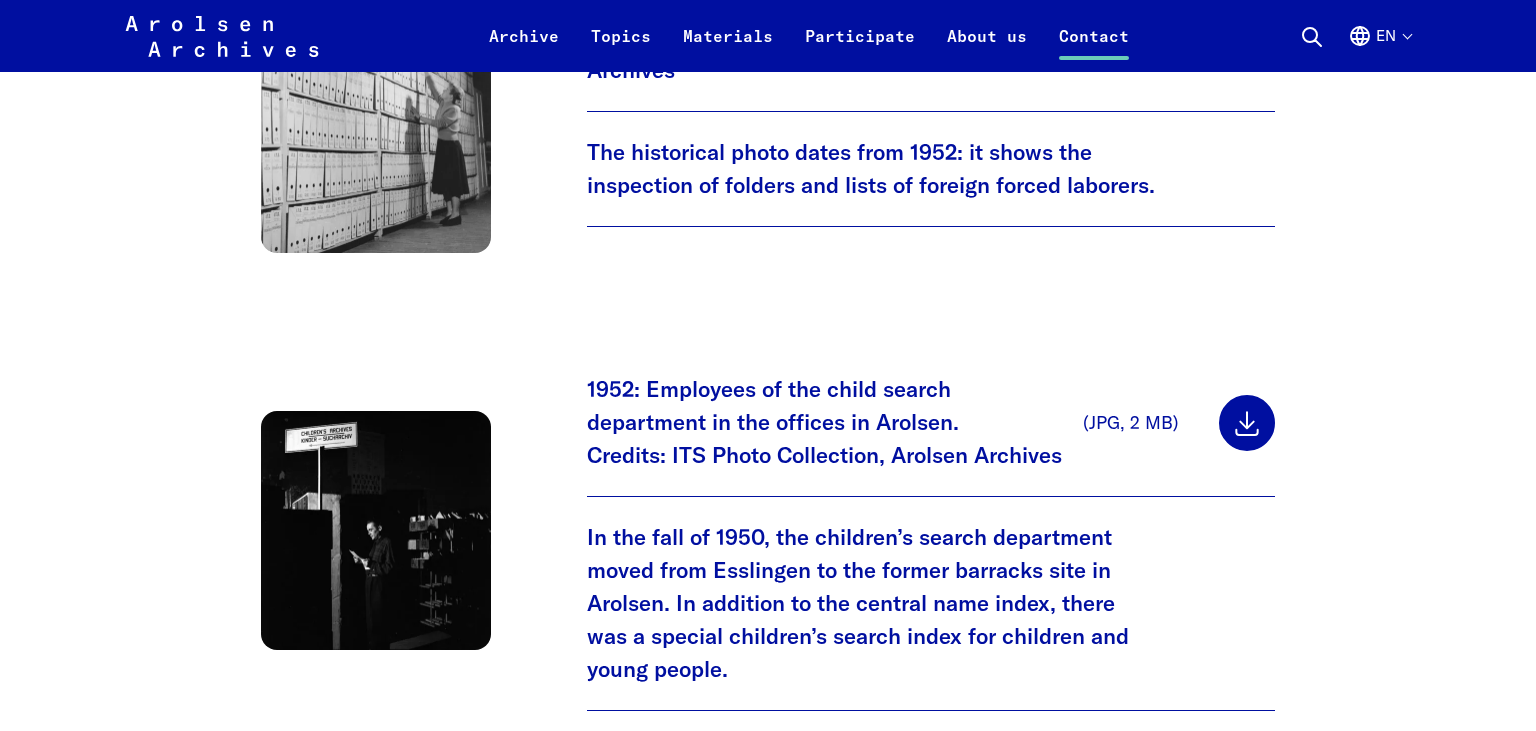 click at bounding box center (1247, 423) 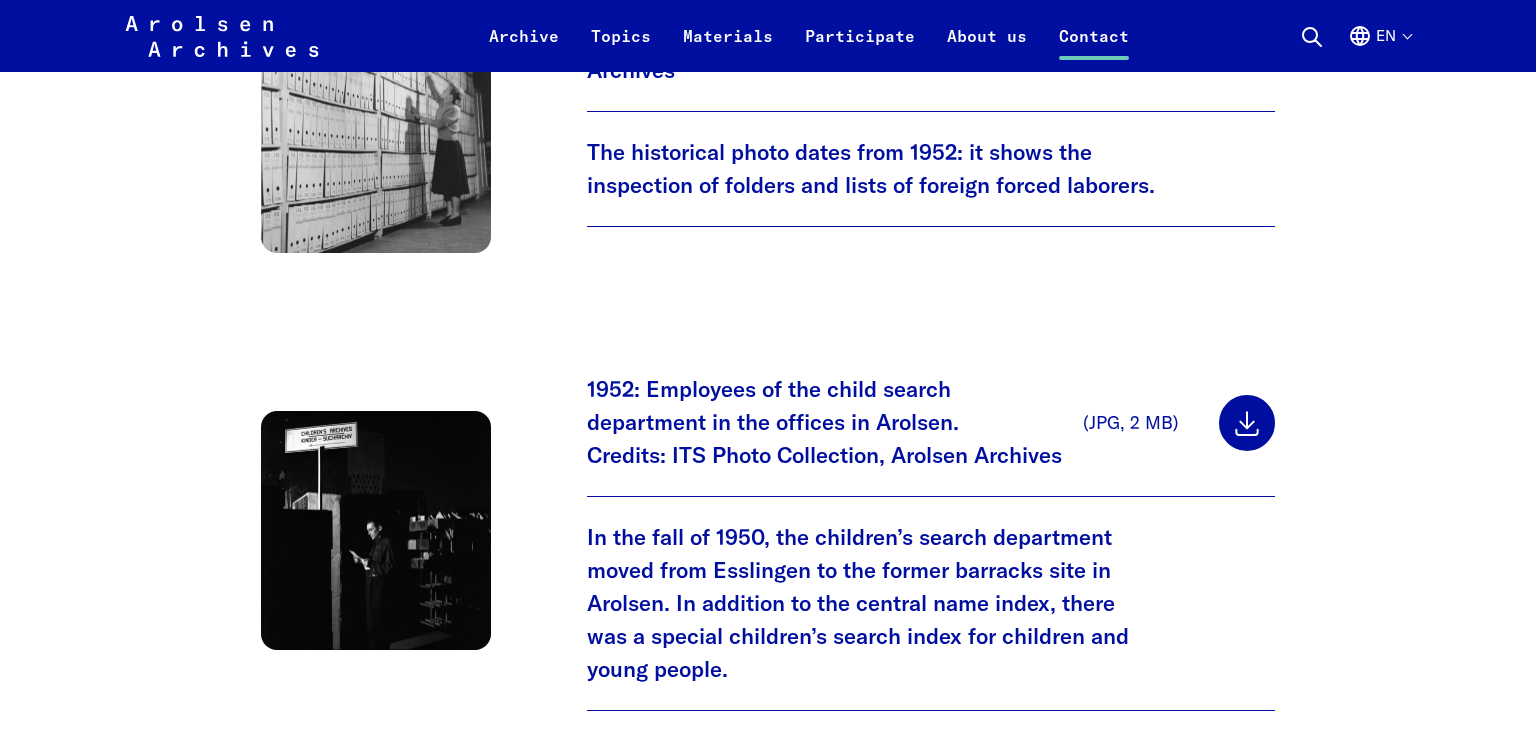 click at bounding box center [1247, 423] 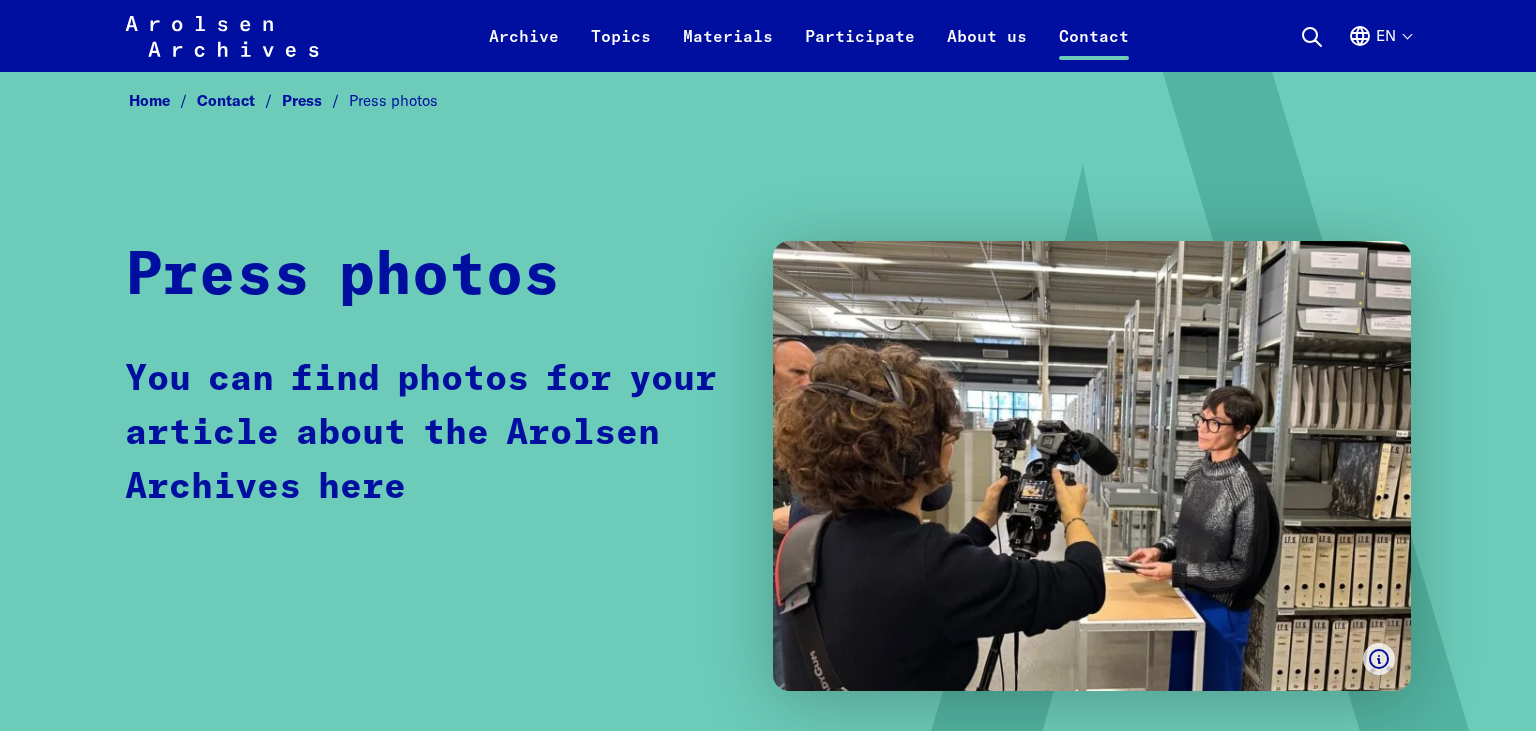 scroll, scrollTop: 105, scrollLeft: 0, axis: vertical 